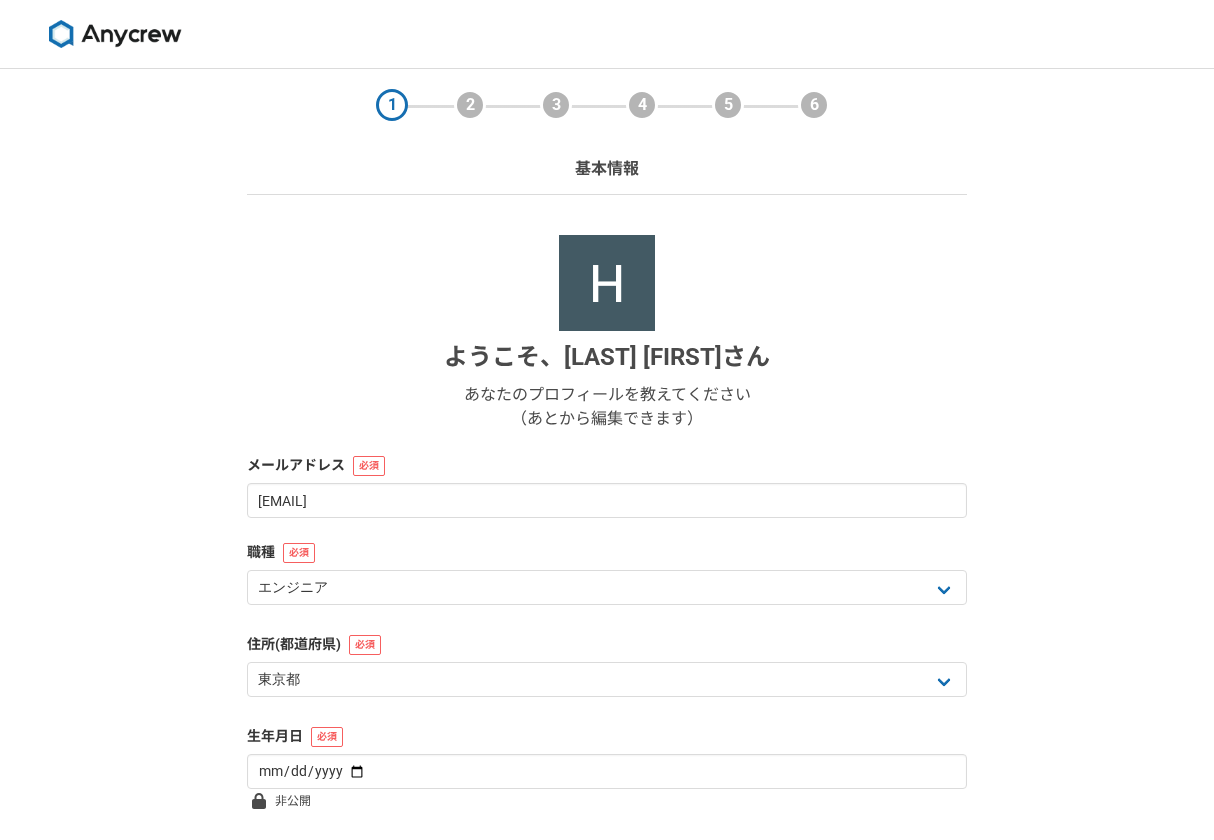 select on "13" 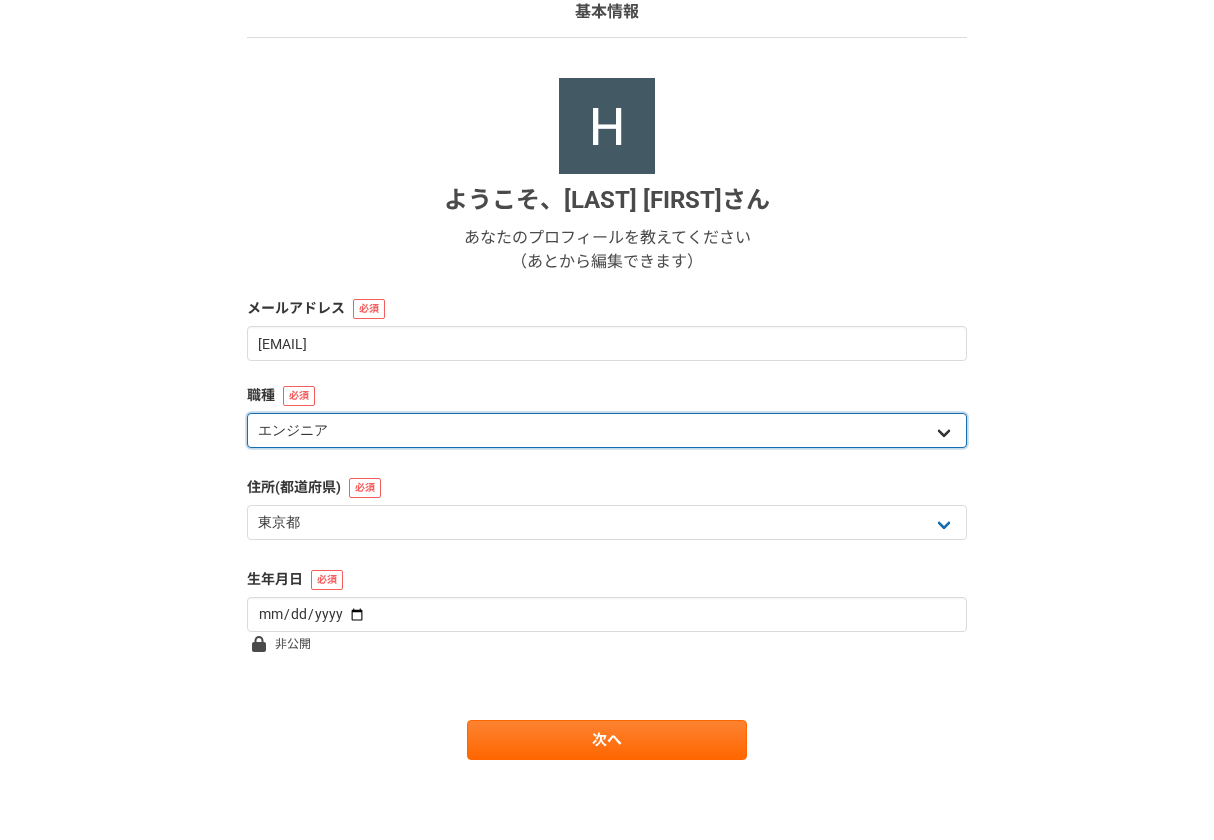select on "7" 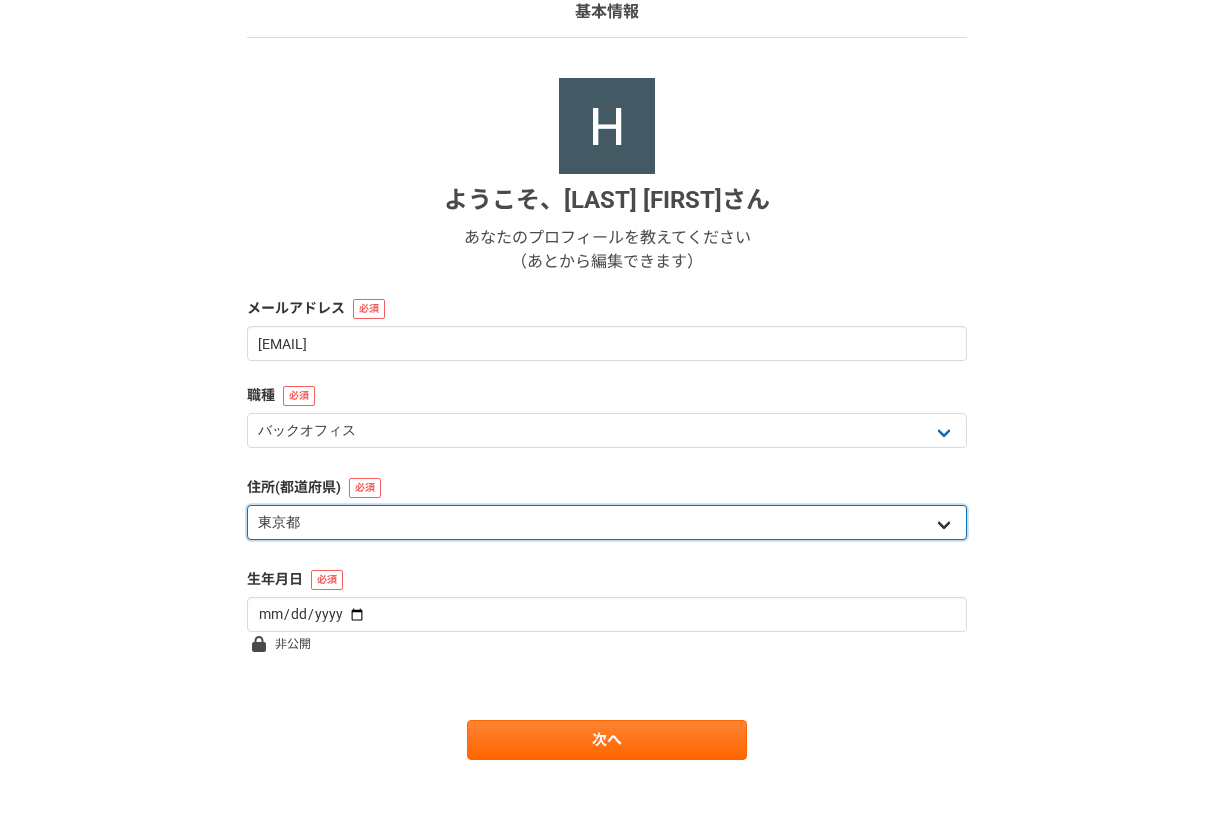 select on "40" 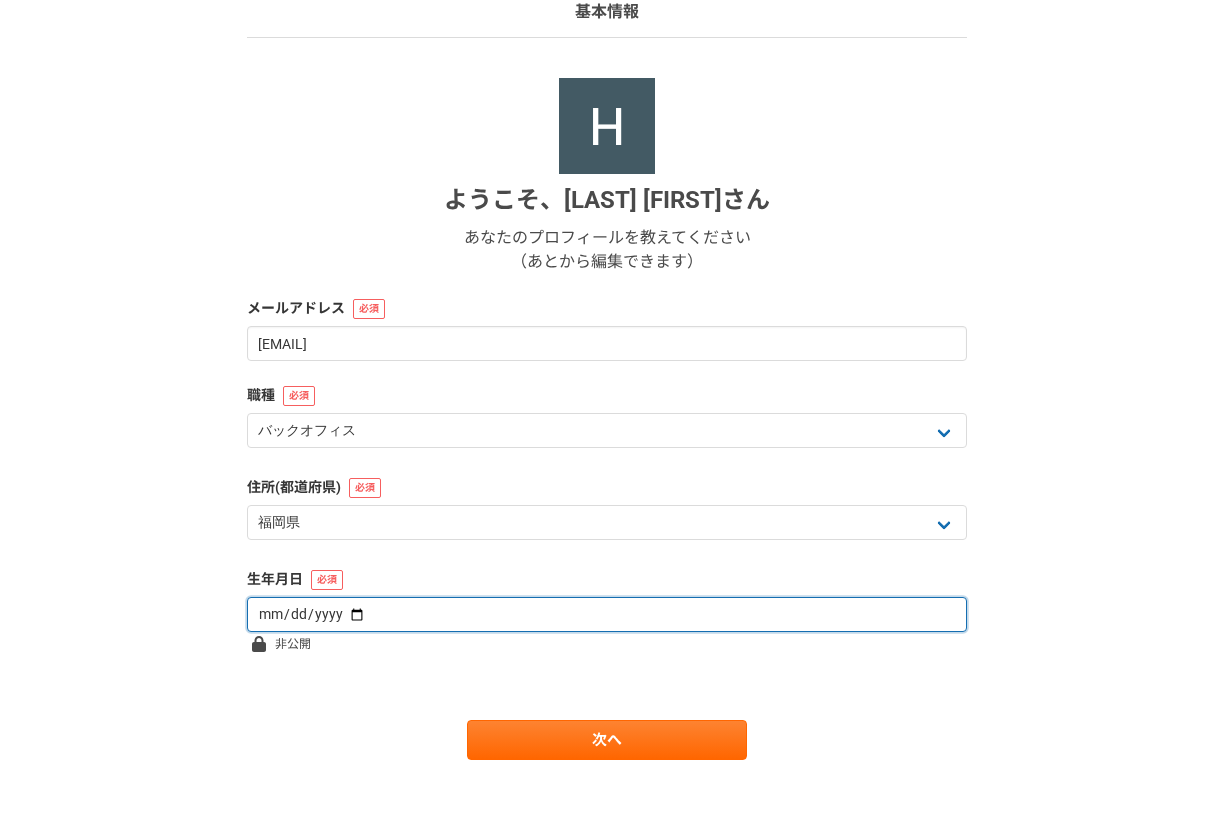 click at bounding box center [607, 614] 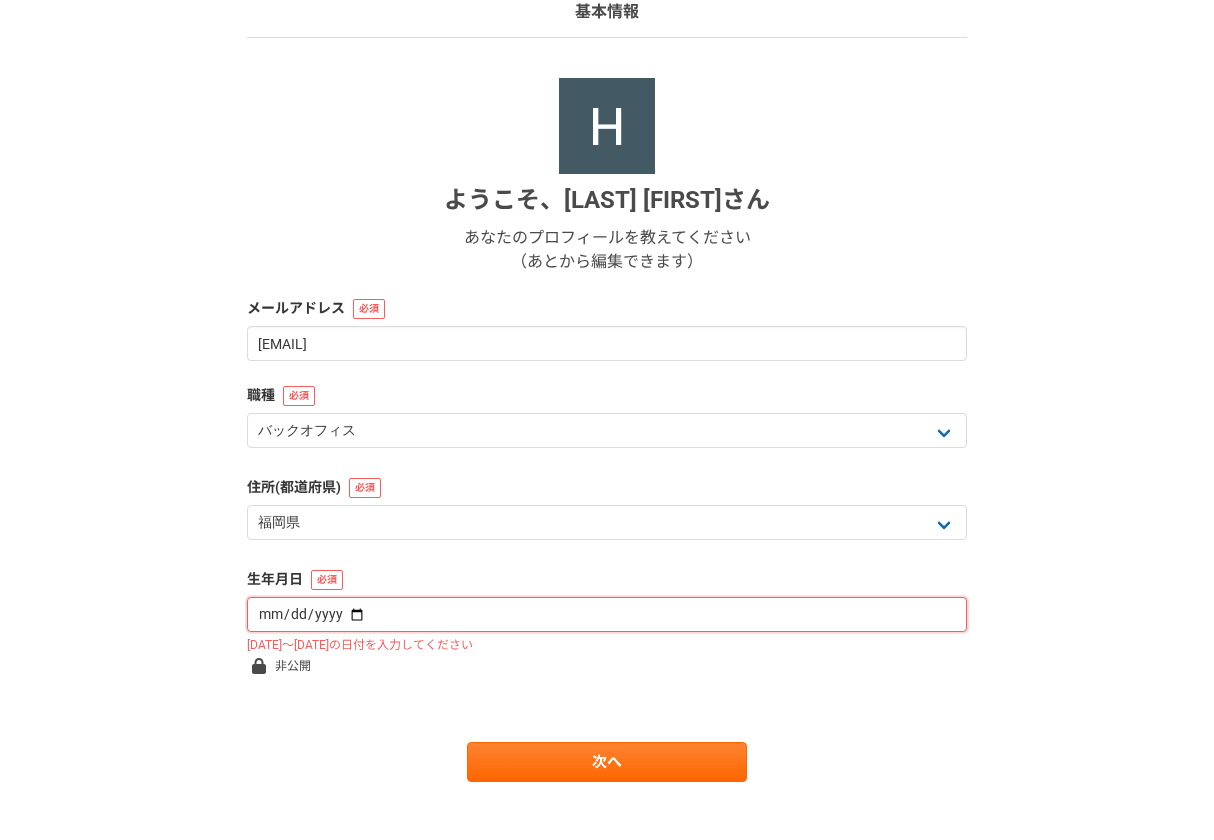 type on "1980-06-23" 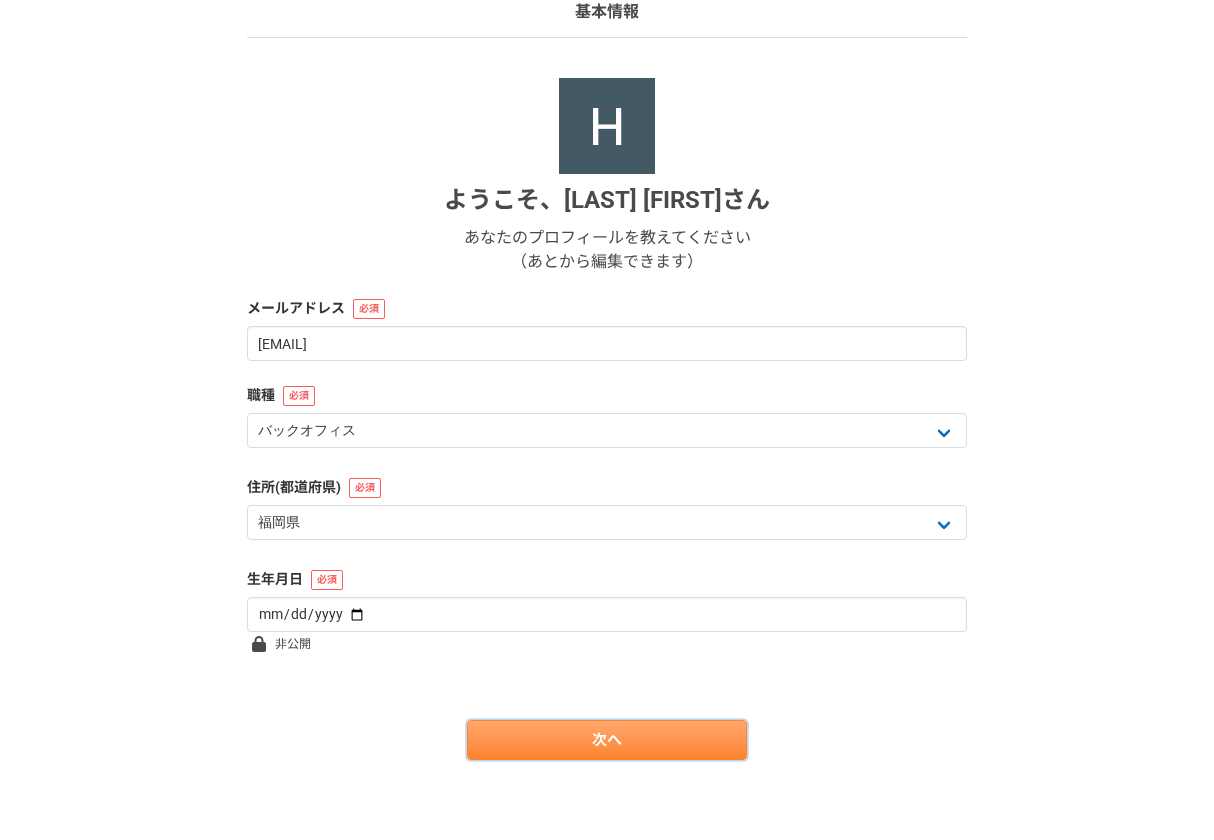 click on "次へ" at bounding box center (607, 740) 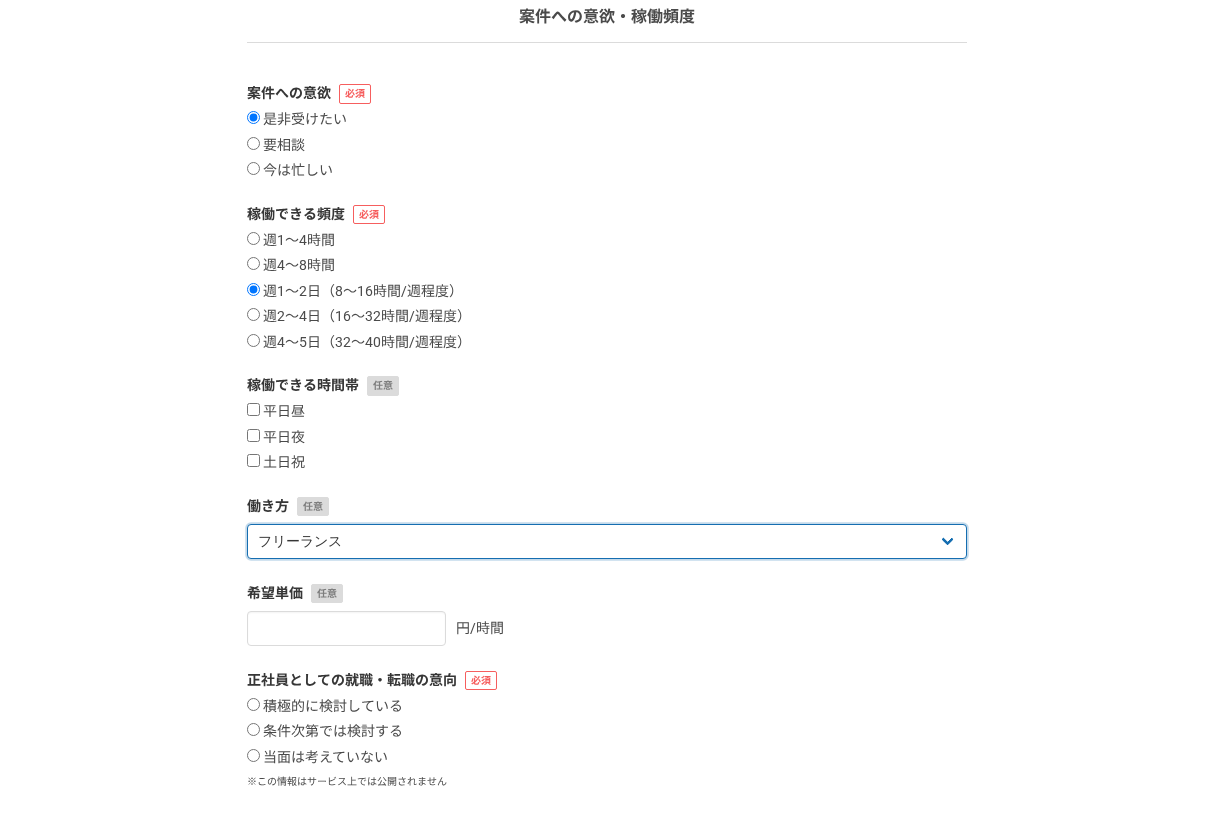 scroll, scrollTop: 0, scrollLeft: 0, axis: both 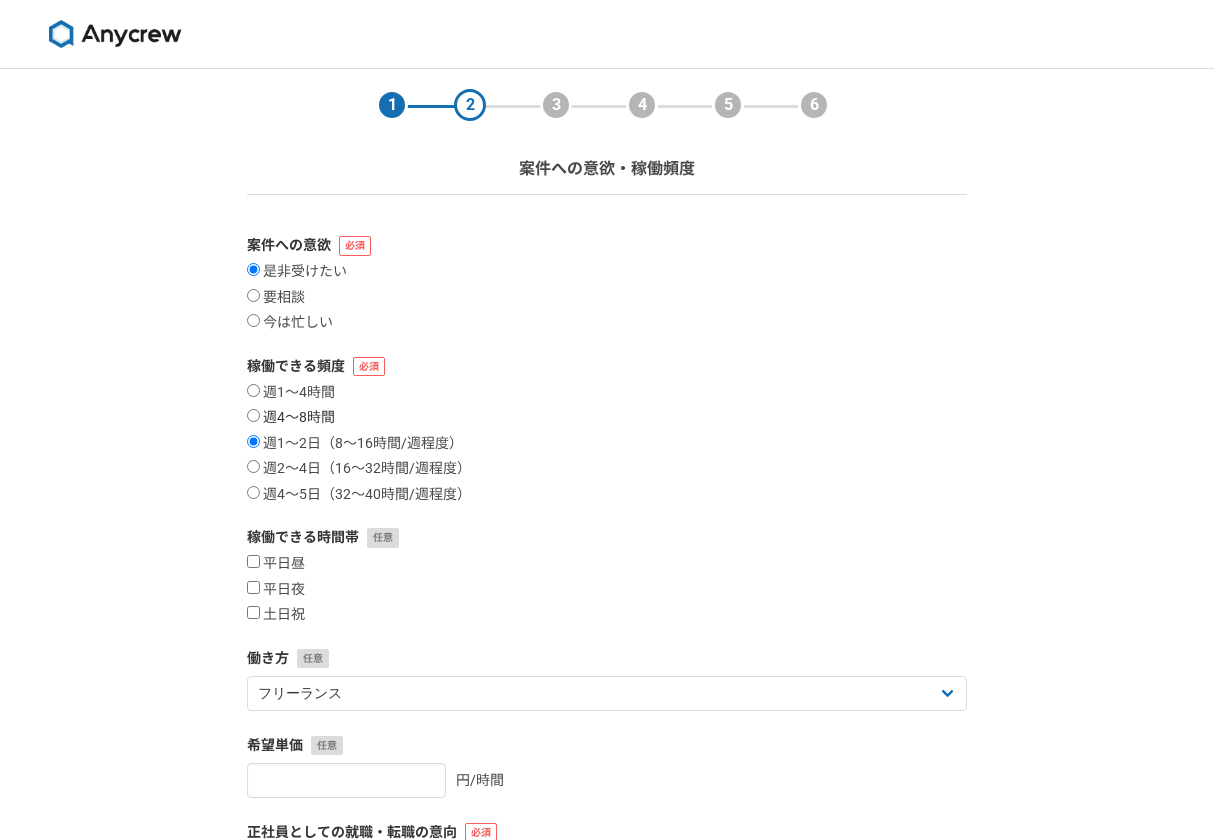click on "週4〜8時間" at bounding box center [291, 418] 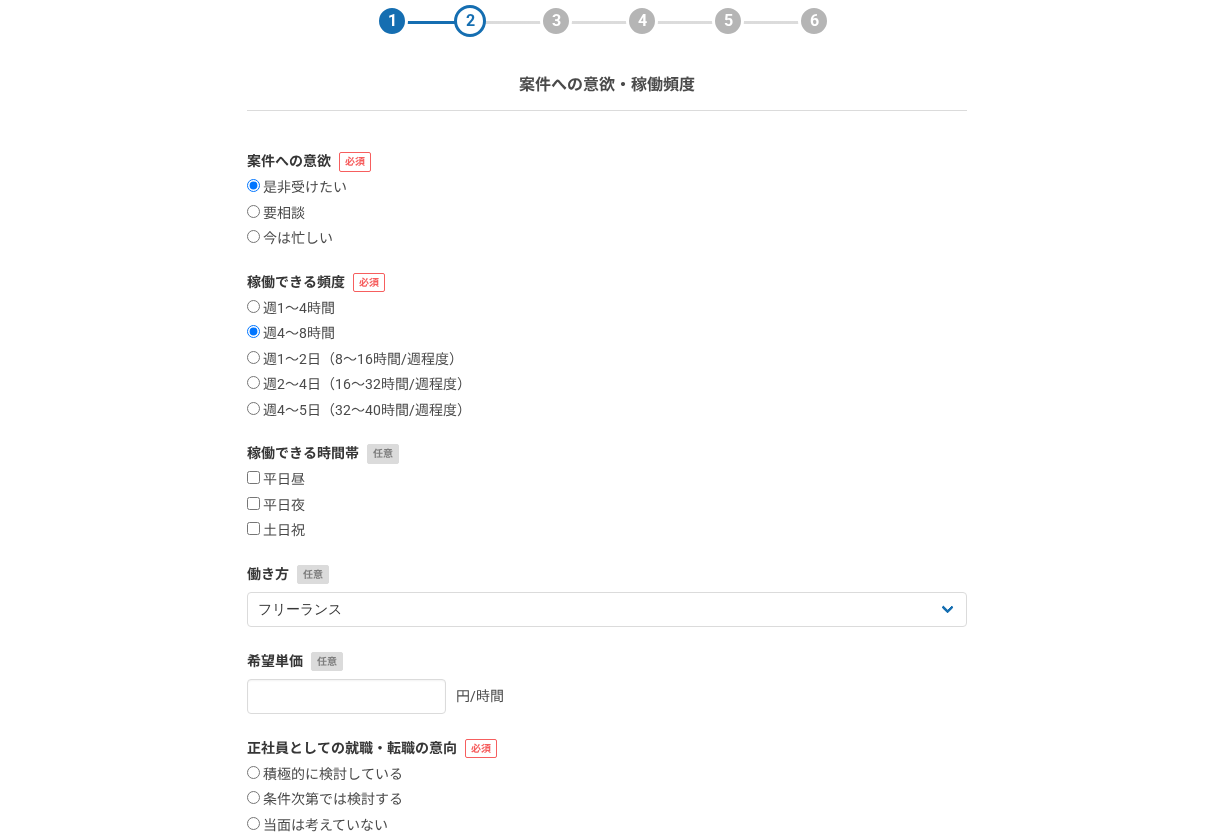 scroll, scrollTop: 151, scrollLeft: 0, axis: vertical 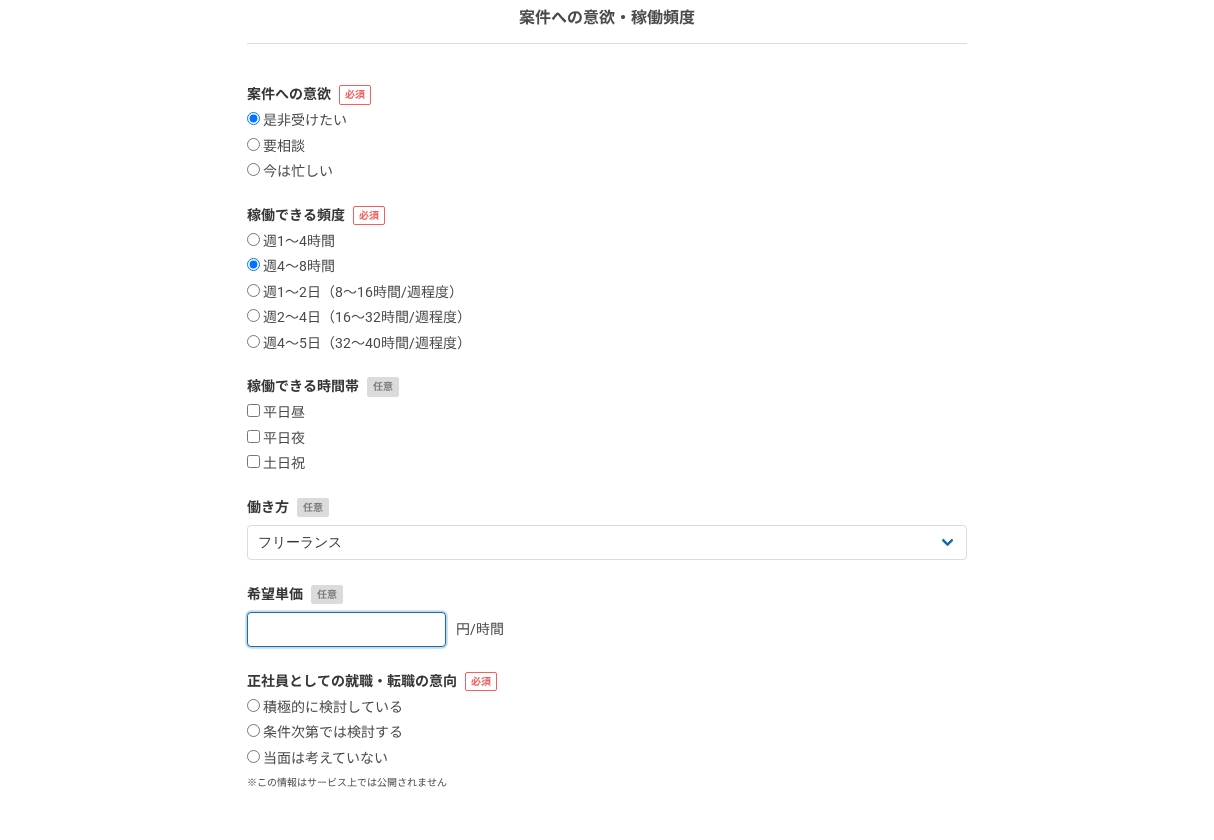 click at bounding box center [346, 629] 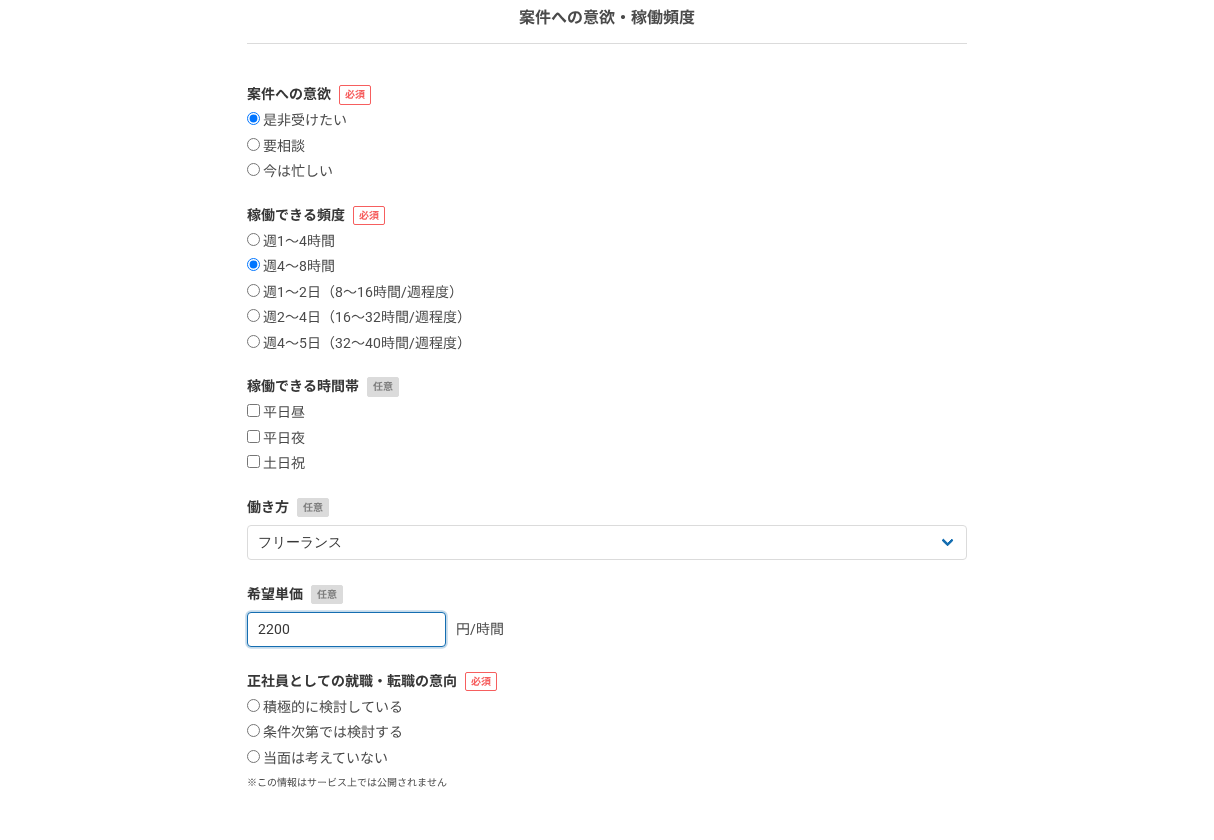type on "2200" 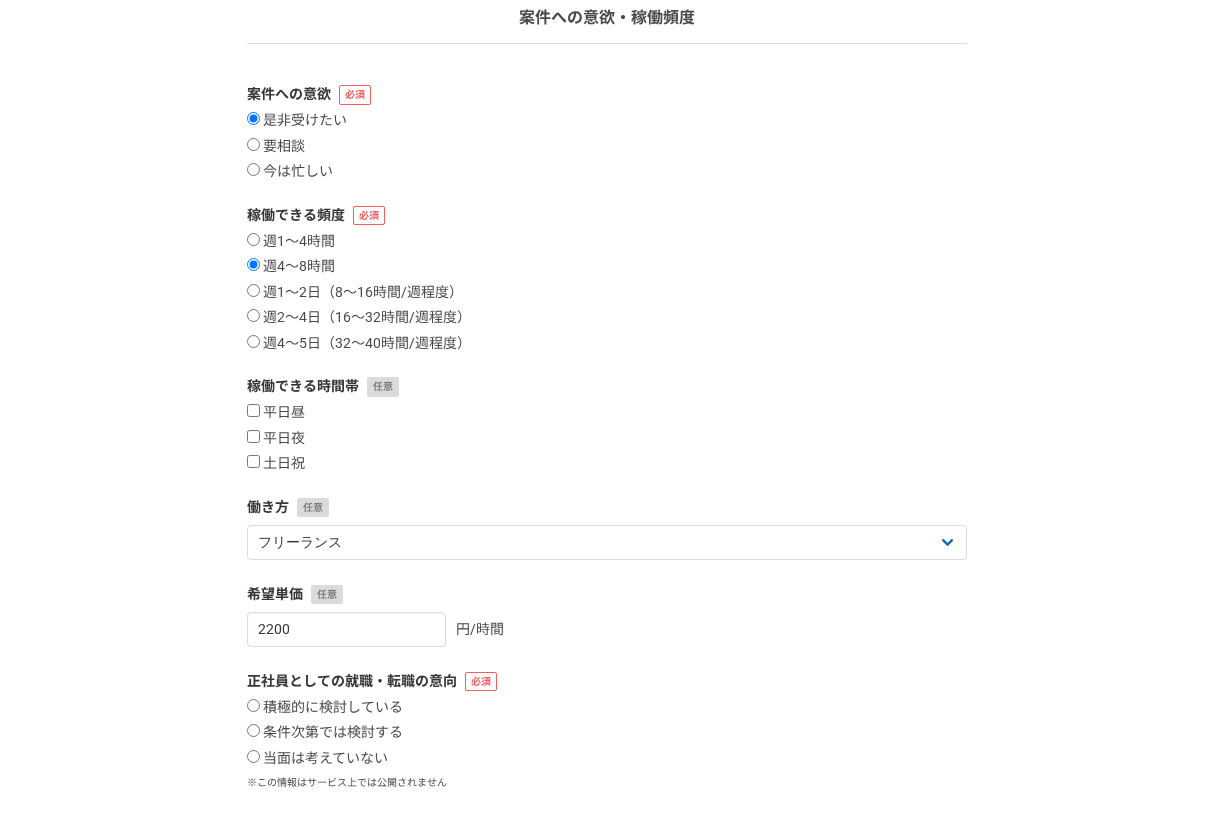 click on "働き方" at bounding box center [607, 507] 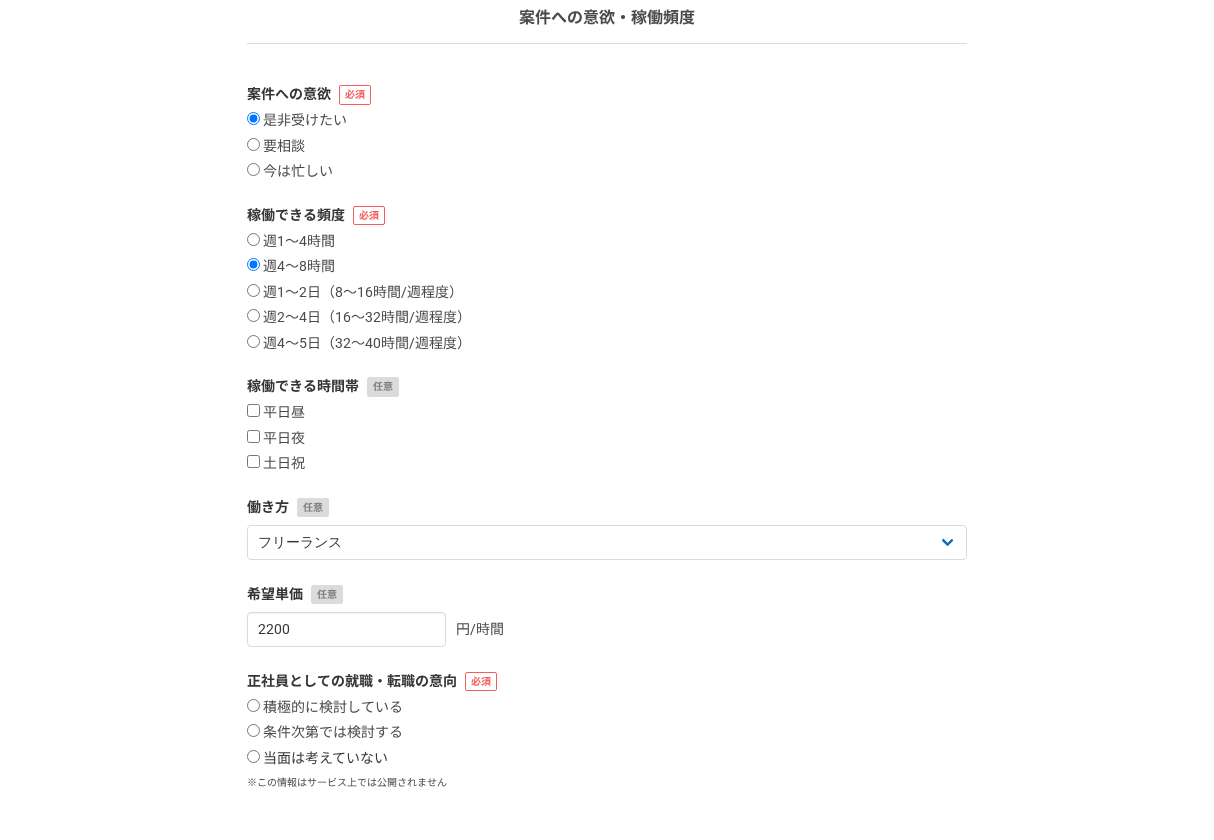 click on "当面は考えていない" at bounding box center (317, 759) 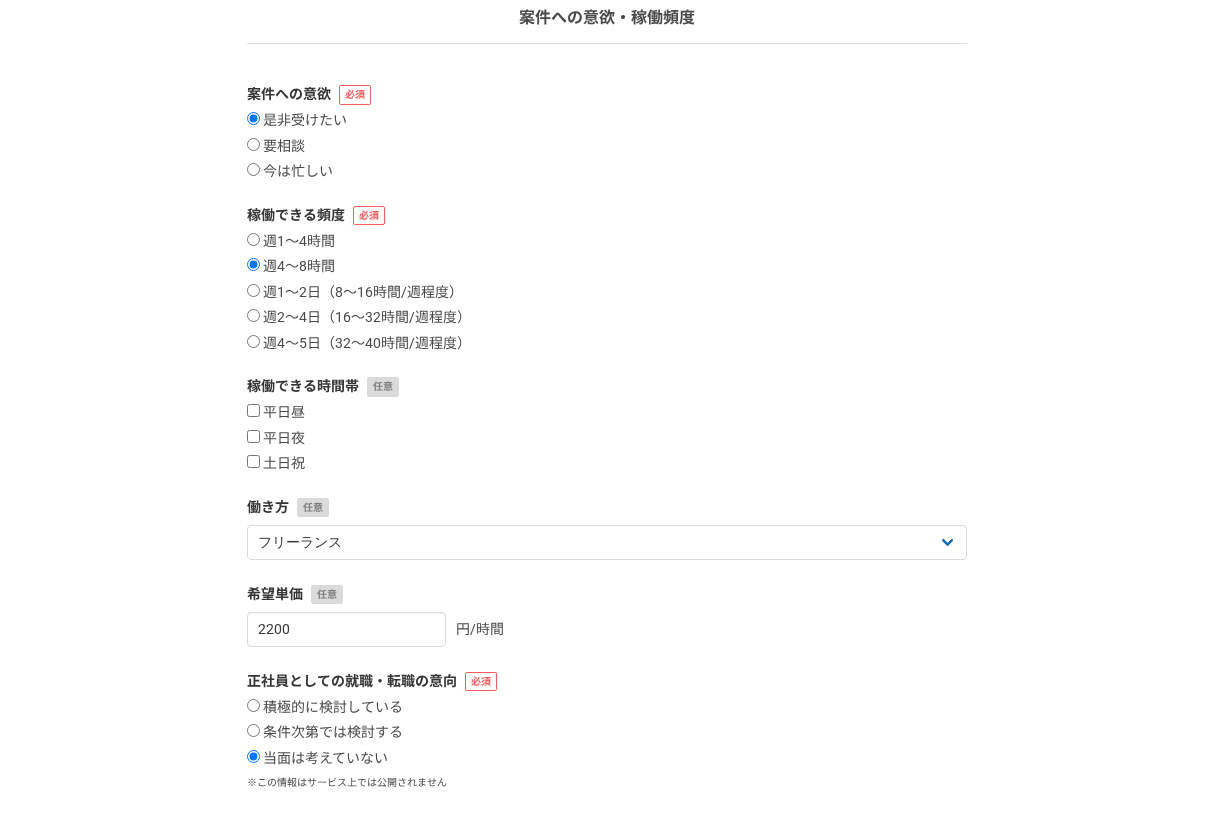 click on "正社員としての就職・転職の意向   積極的に検討している   条件次第では検討する   当面は考えていない ※この情報はサービス上では公開されません" at bounding box center [607, 731] 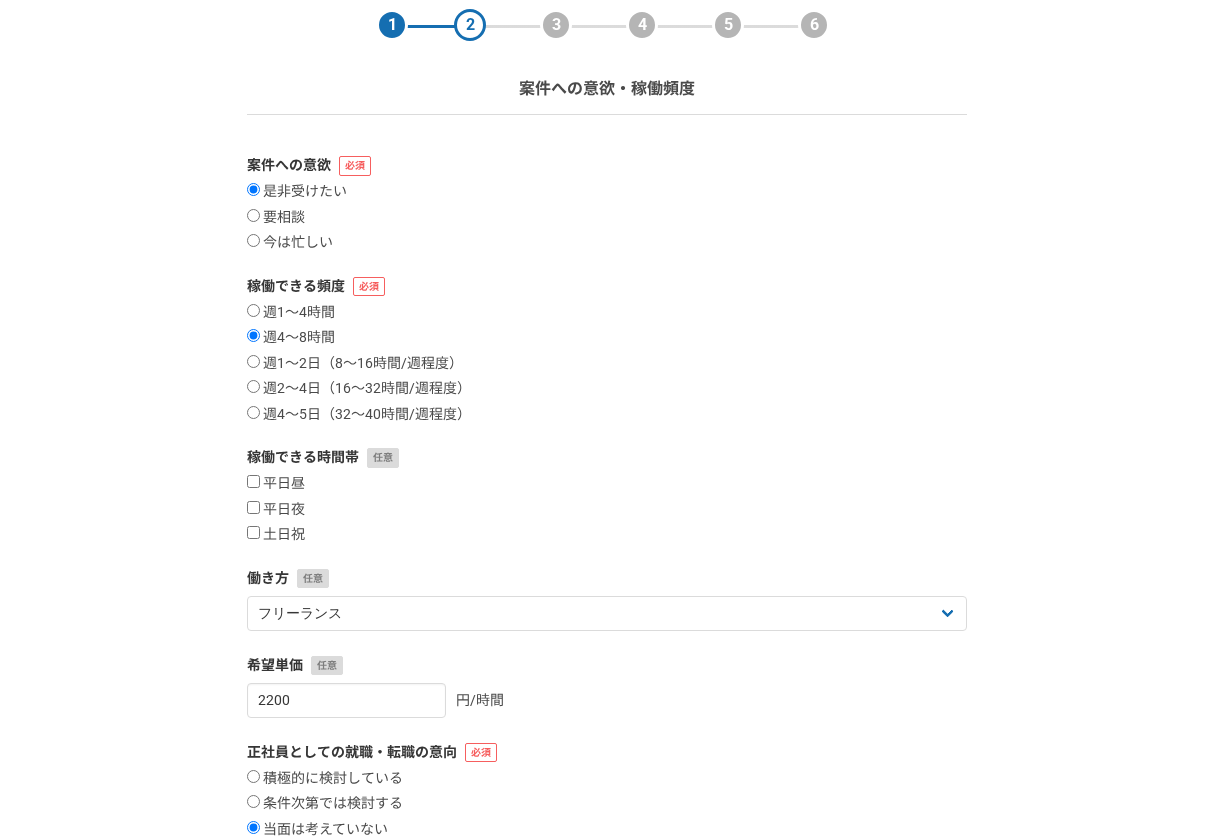 scroll, scrollTop: 63, scrollLeft: 0, axis: vertical 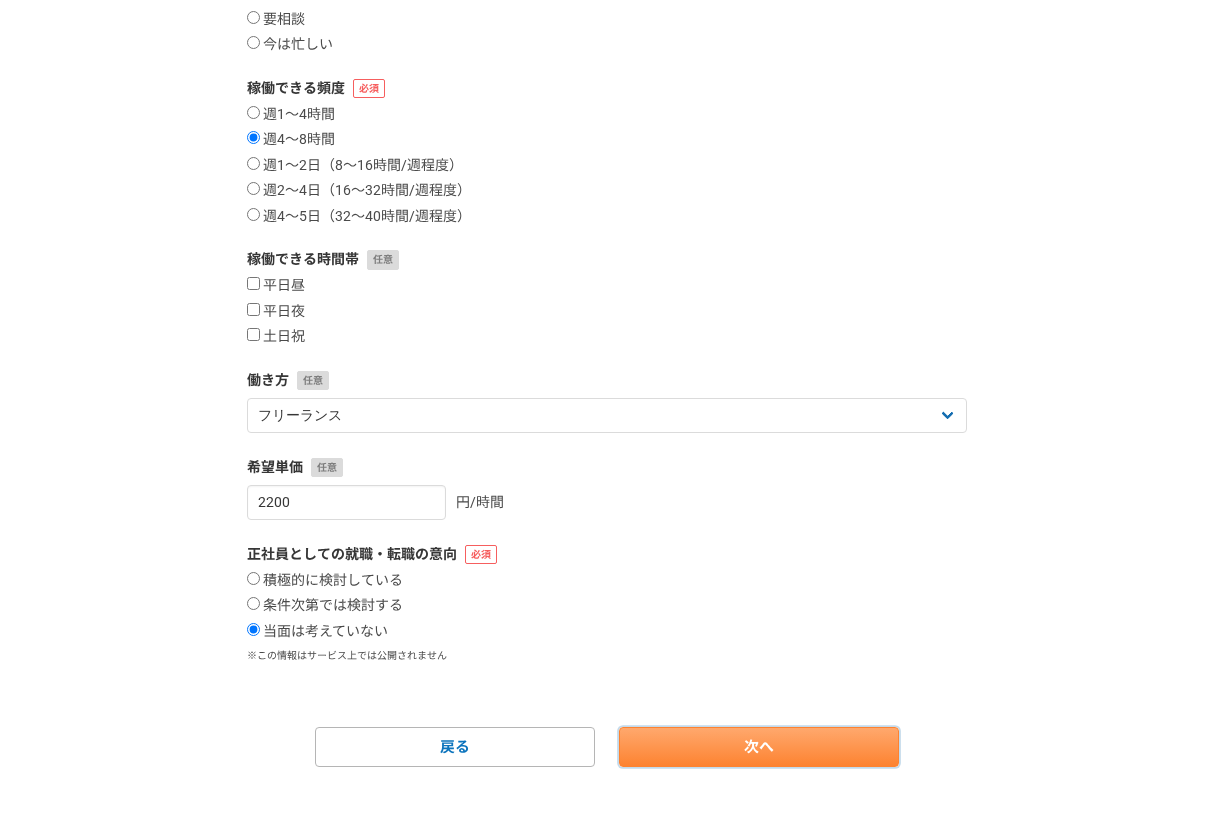 click on "次へ" at bounding box center (759, 747) 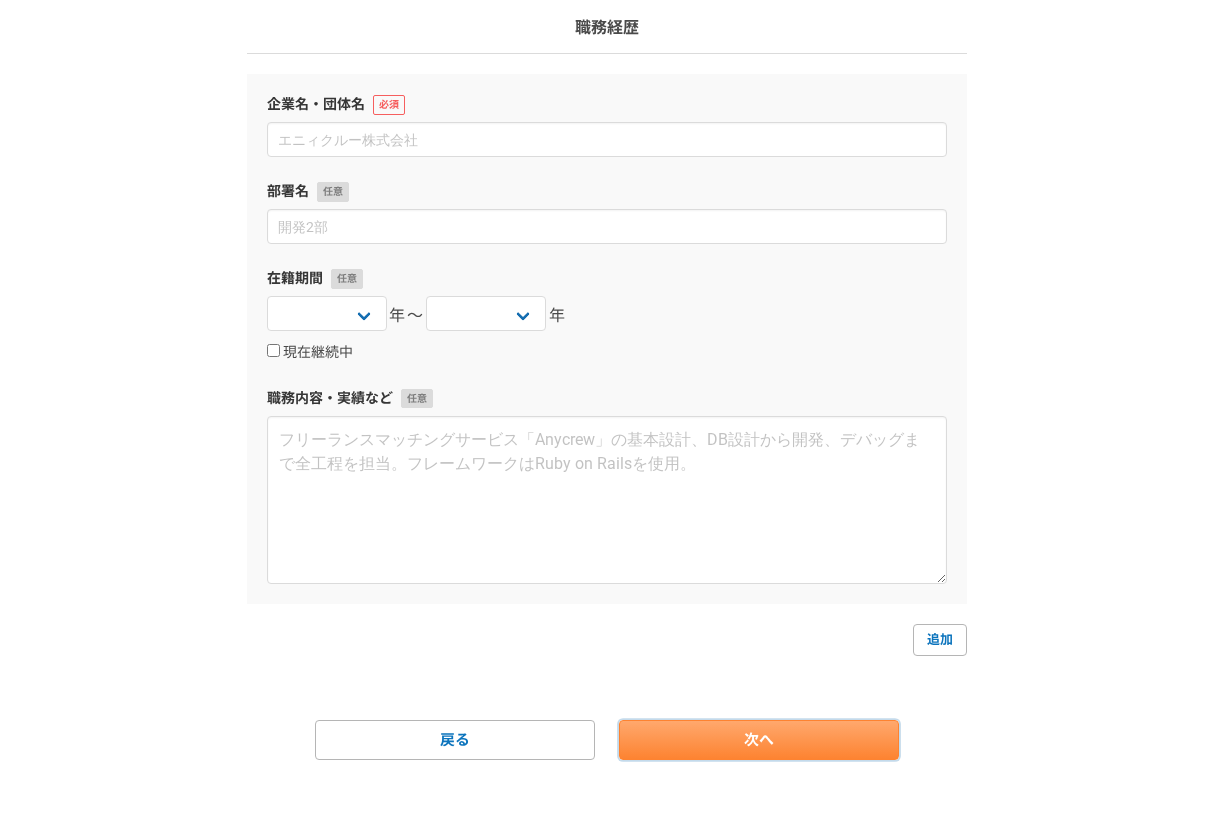 scroll, scrollTop: 0, scrollLeft: 0, axis: both 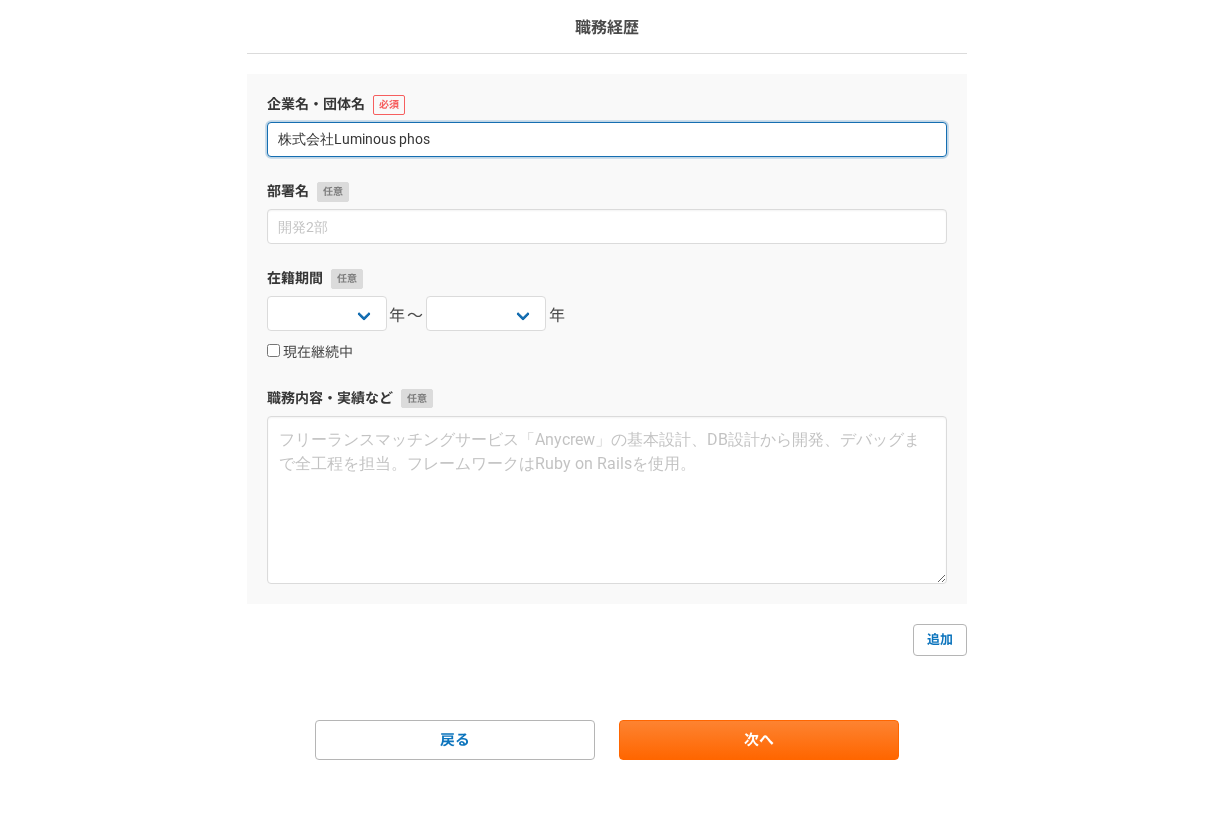 type on "株式会社Luminous phos" 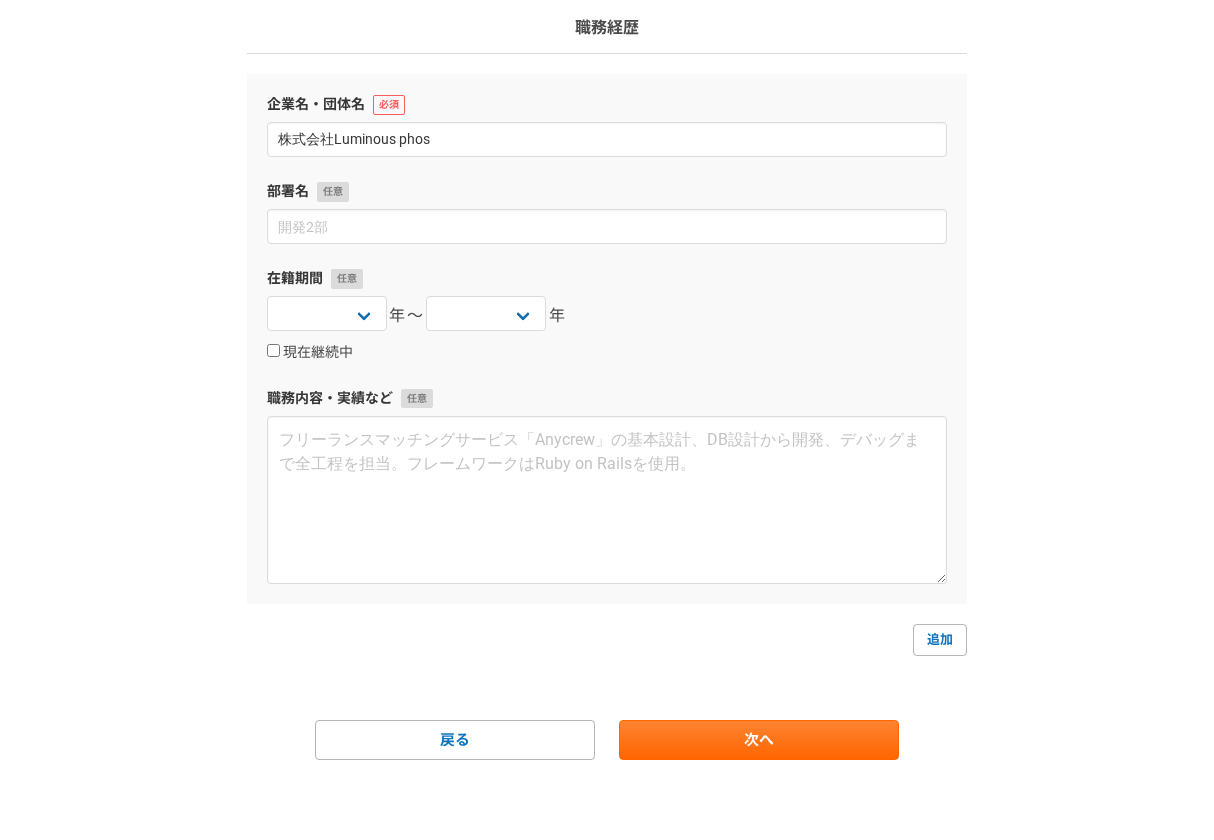 click on "1 2 3 4 5 6 職務経歴 企業名・団体名 株式会社Luminous phos 部署名 在籍期間 2025 2024 2023 2022 2021 2020 2019 2018 2017 2016 2015 2014 2013 2012 2011 2010 2009 2008 2007 2006 2005 2004 2003 2002 2001 2000 1999 1998 1997 1996 1995 1994 1993 1992 1991 1990 1989 1988 1987 1986 1985 1984 1983 1982 1981 1980 1979 1978 1977 1976 年〜 2025 2024 2023 2022 2021 2020 2019 2018 2017 2016 2015 2014 2013 2012 2011 2010 2009 2008 2007 2006 2005 2004 2003 2002 2001 2000 1999 1998 1997 1996 1995 1994 1993 1992 1991 1990 1989 1988 1987 1986 1985 1984 1983 1982 1981 1980 1979 1978 1977 1976 年   現在継続中 職務内容・実績など 追加 戻る 次へ" at bounding box center (607, 384) 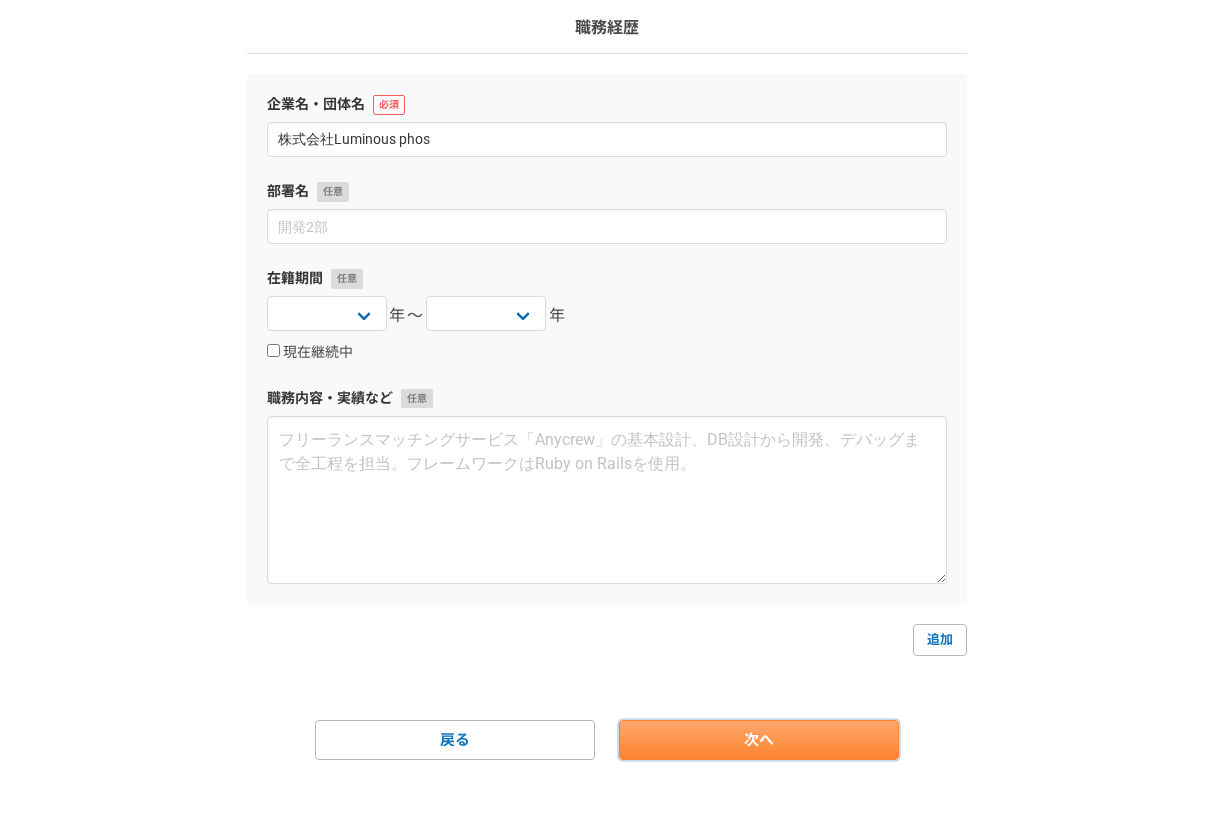 click on "次へ" at bounding box center [759, 740] 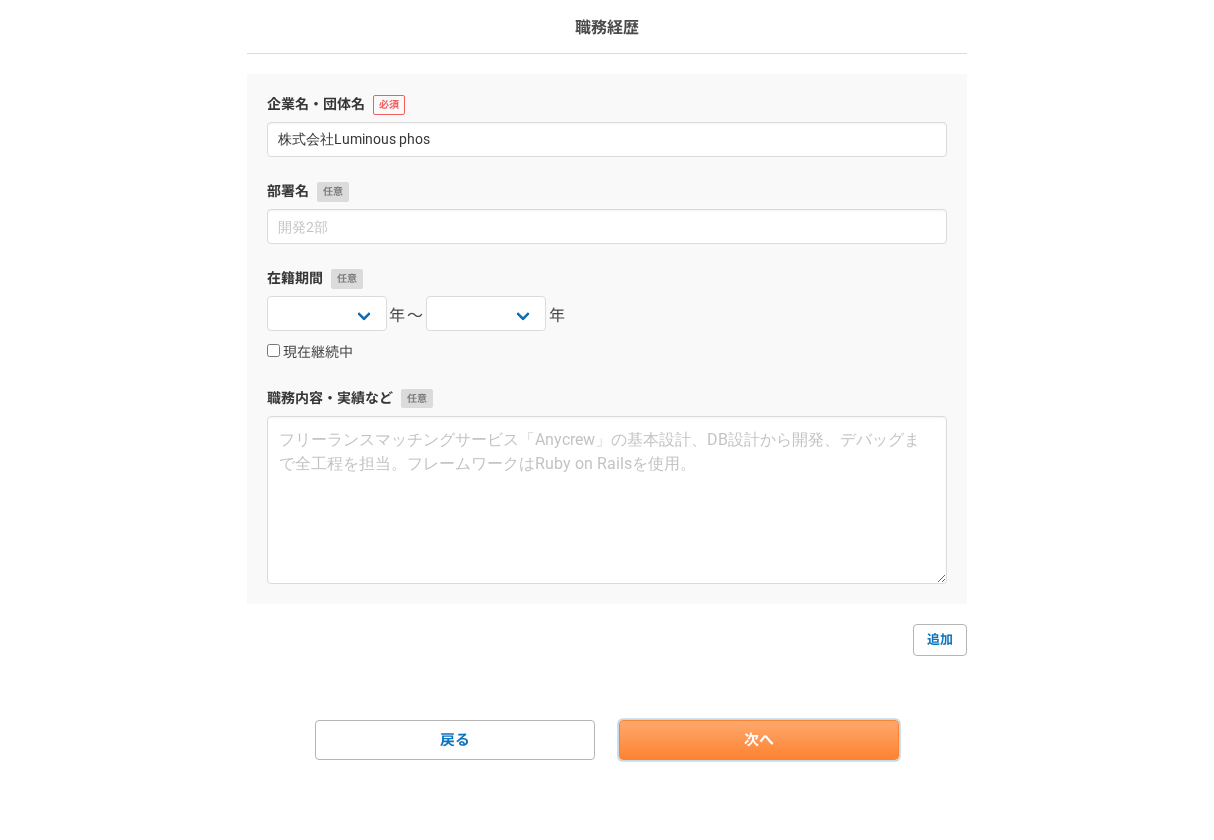 scroll, scrollTop: 0, scrollLeft: 0, axis: both 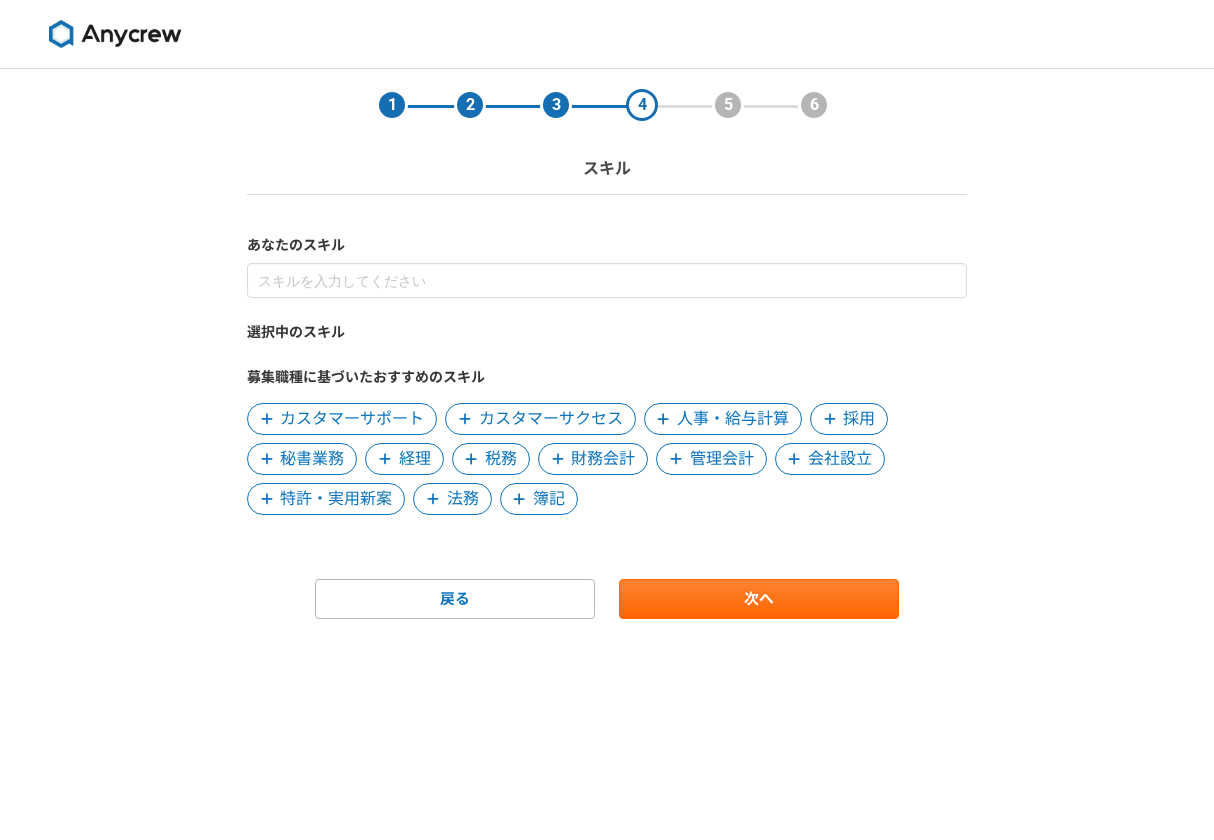 click on "人事・給与計算" at bounding box center (733, 419) 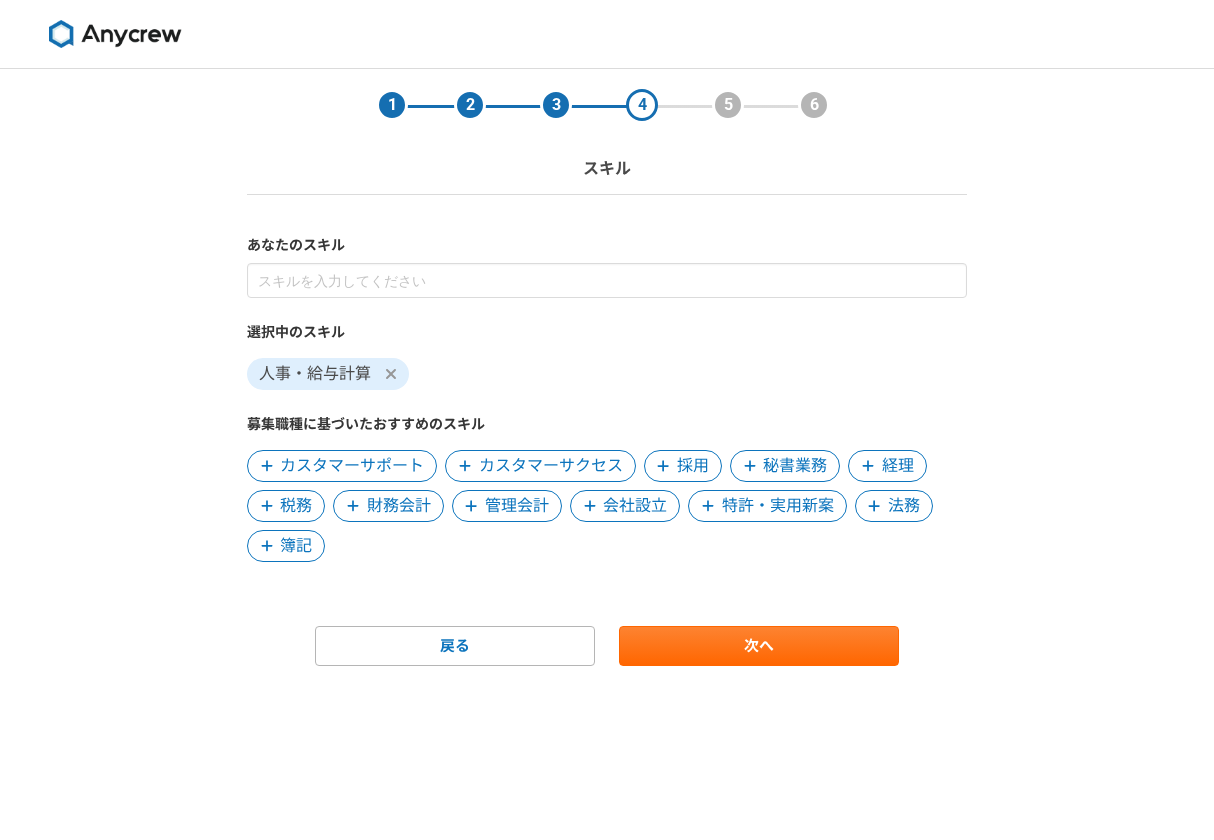 click on "会社設立" at bounding box center (635, 506) 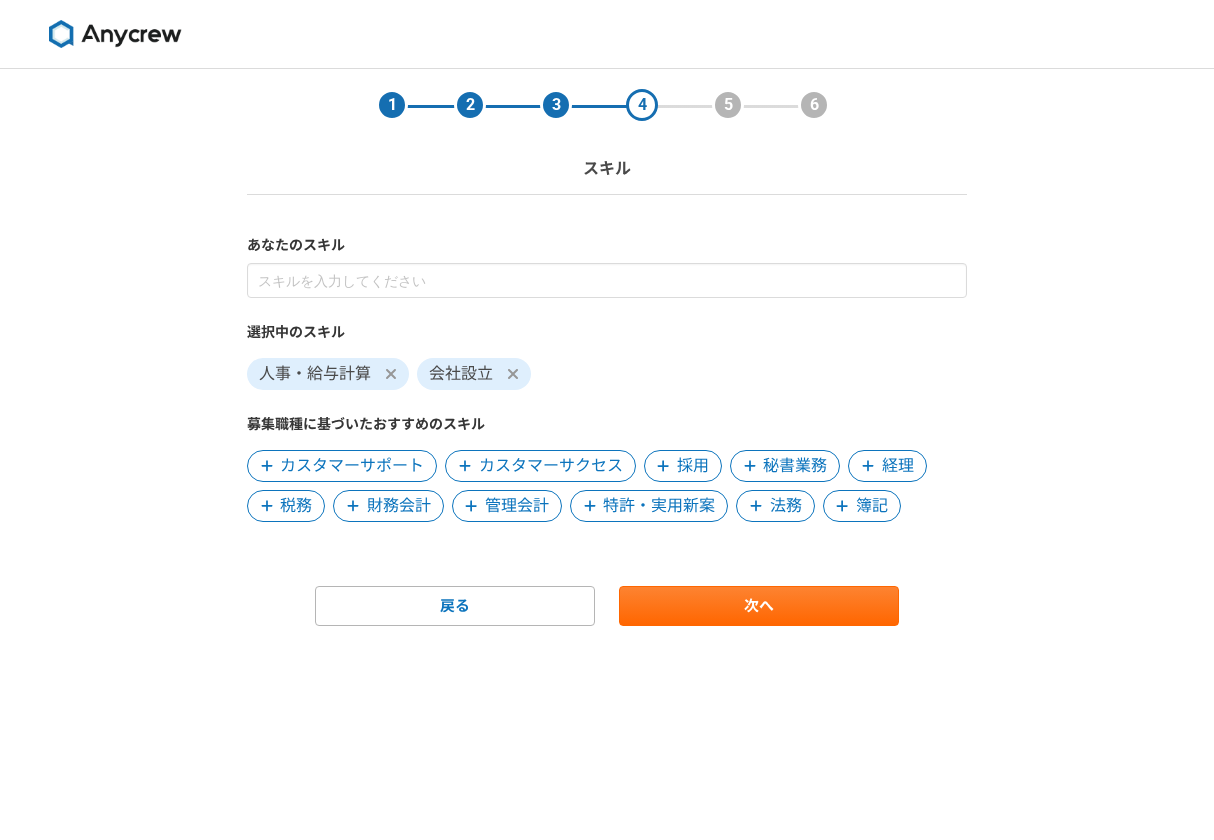click 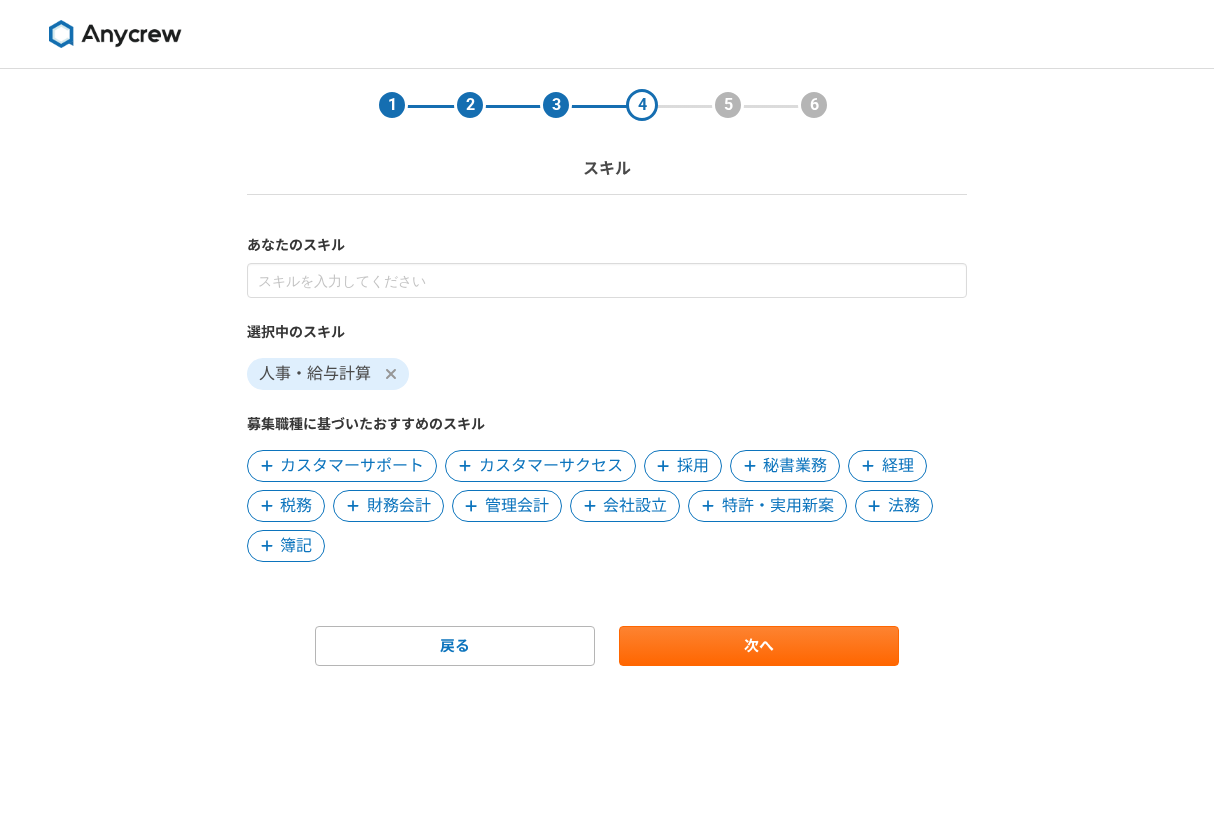 click on "カスタマーサクセス" at bounding box center [551, 466] 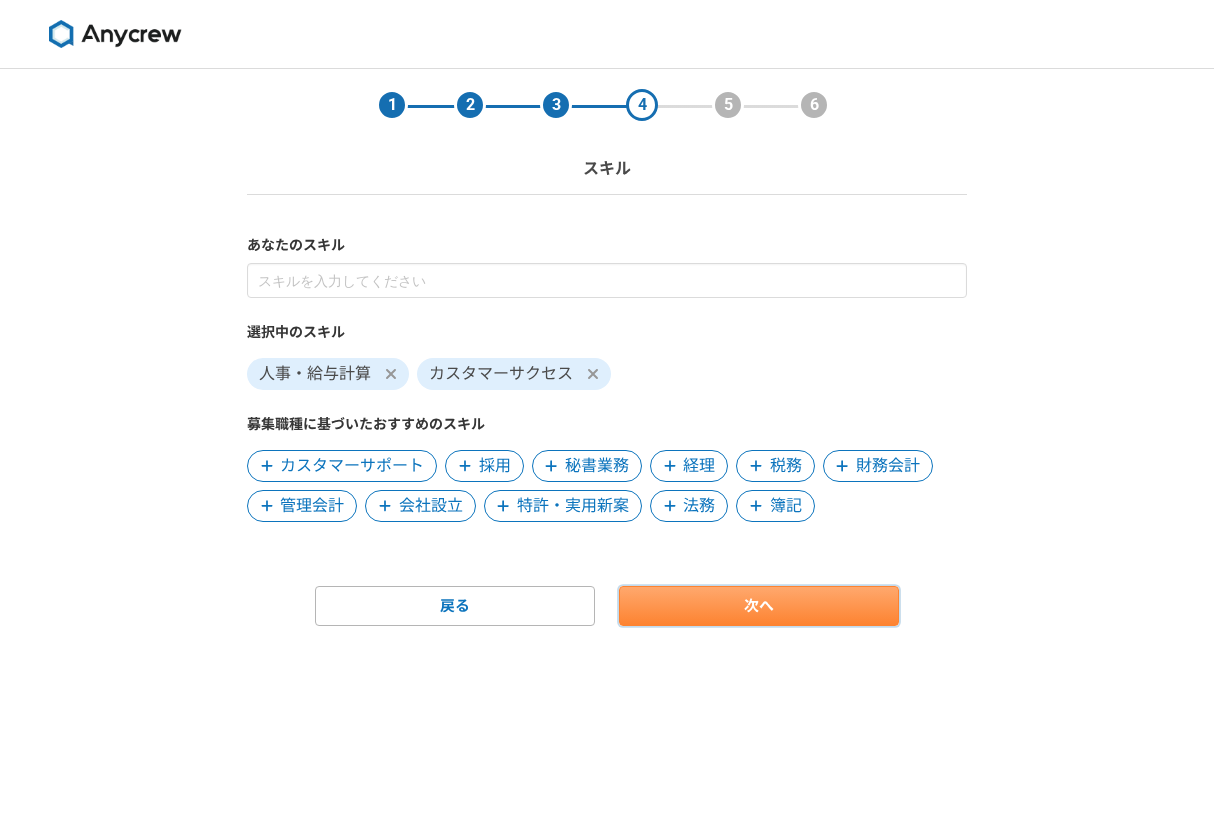 click on "次へ" at bounding box center (759, 606) 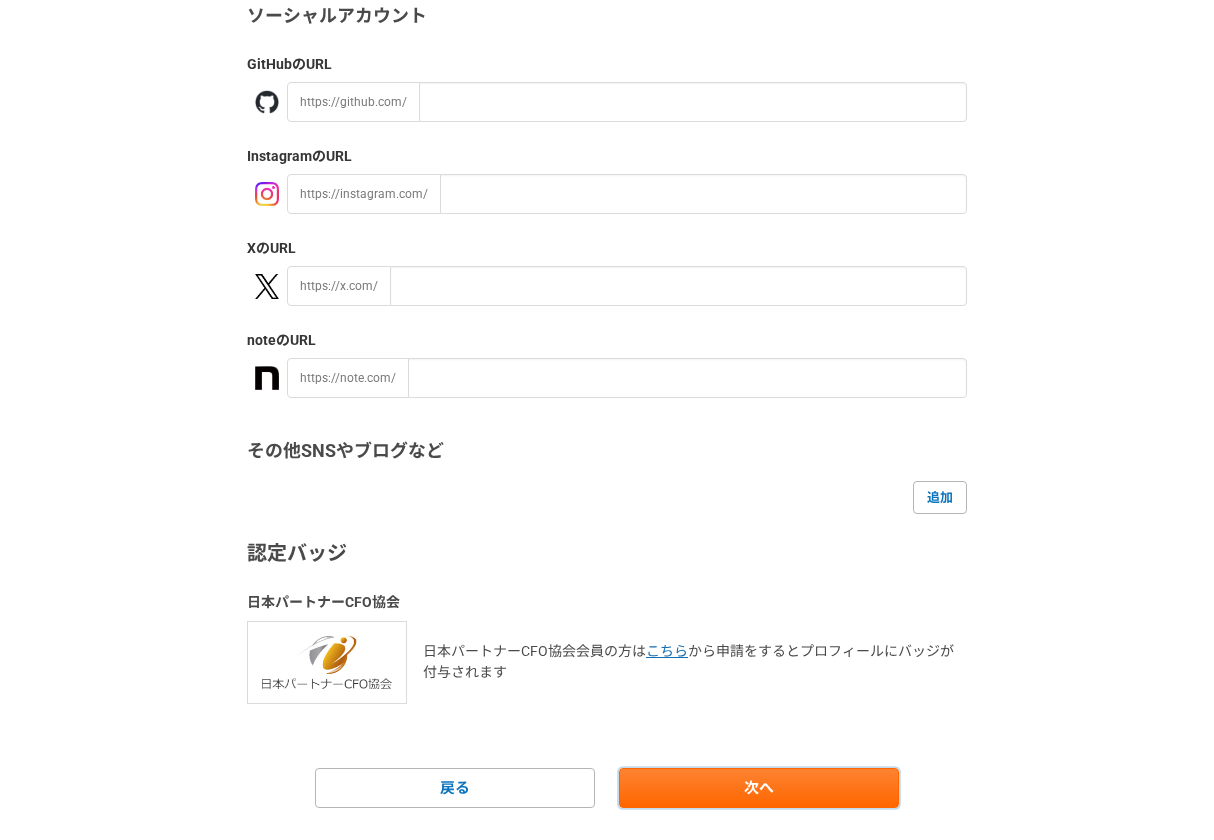 scroll, scrollTop: 258, scrollLeft: 0, axis: vertical 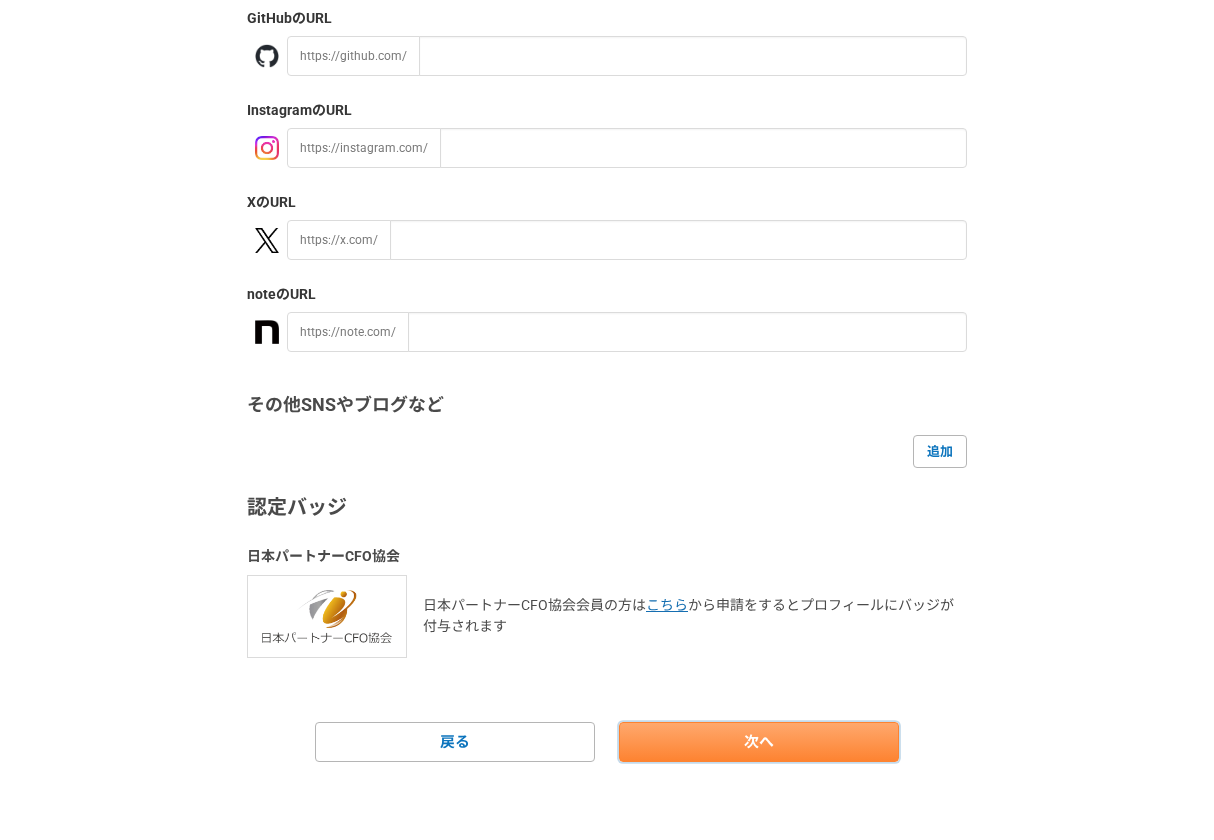 click on "次へ" at bounding box center [759, 742] 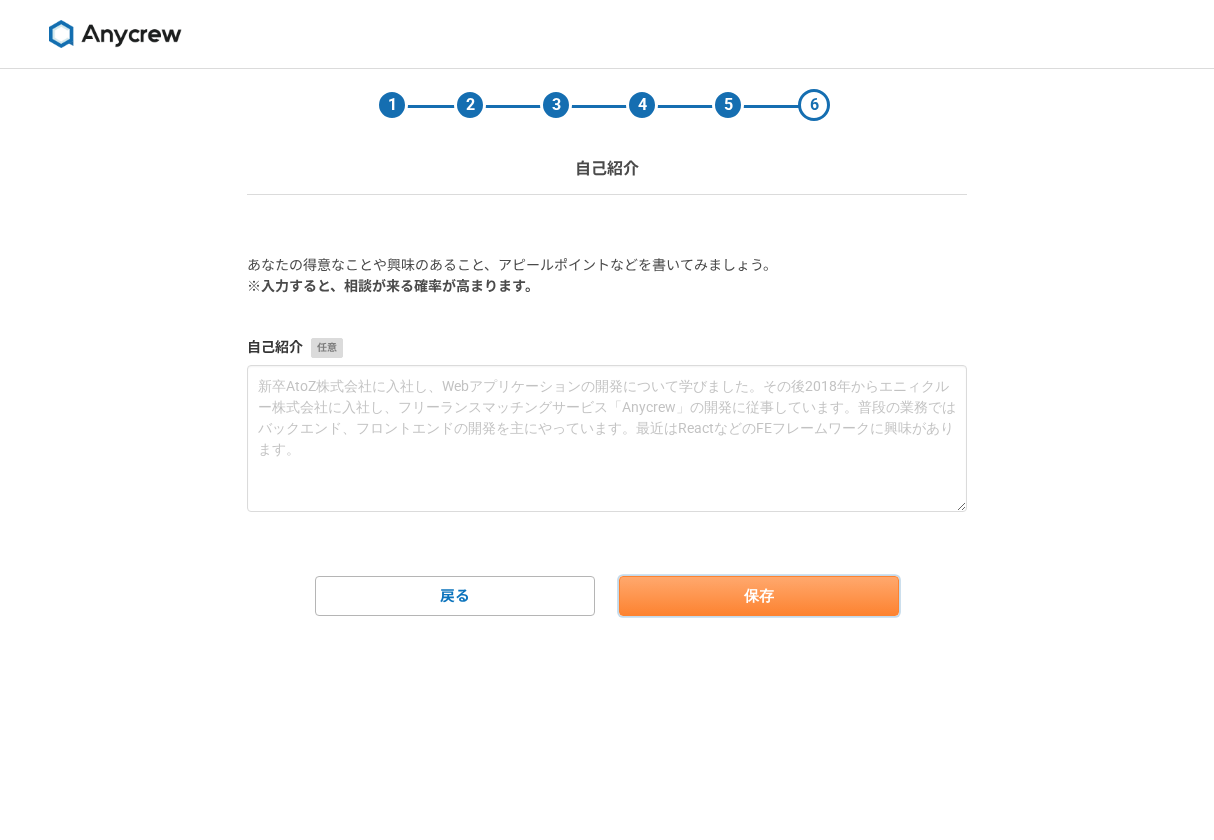 click on "保存" at bounding box center [759, 596] 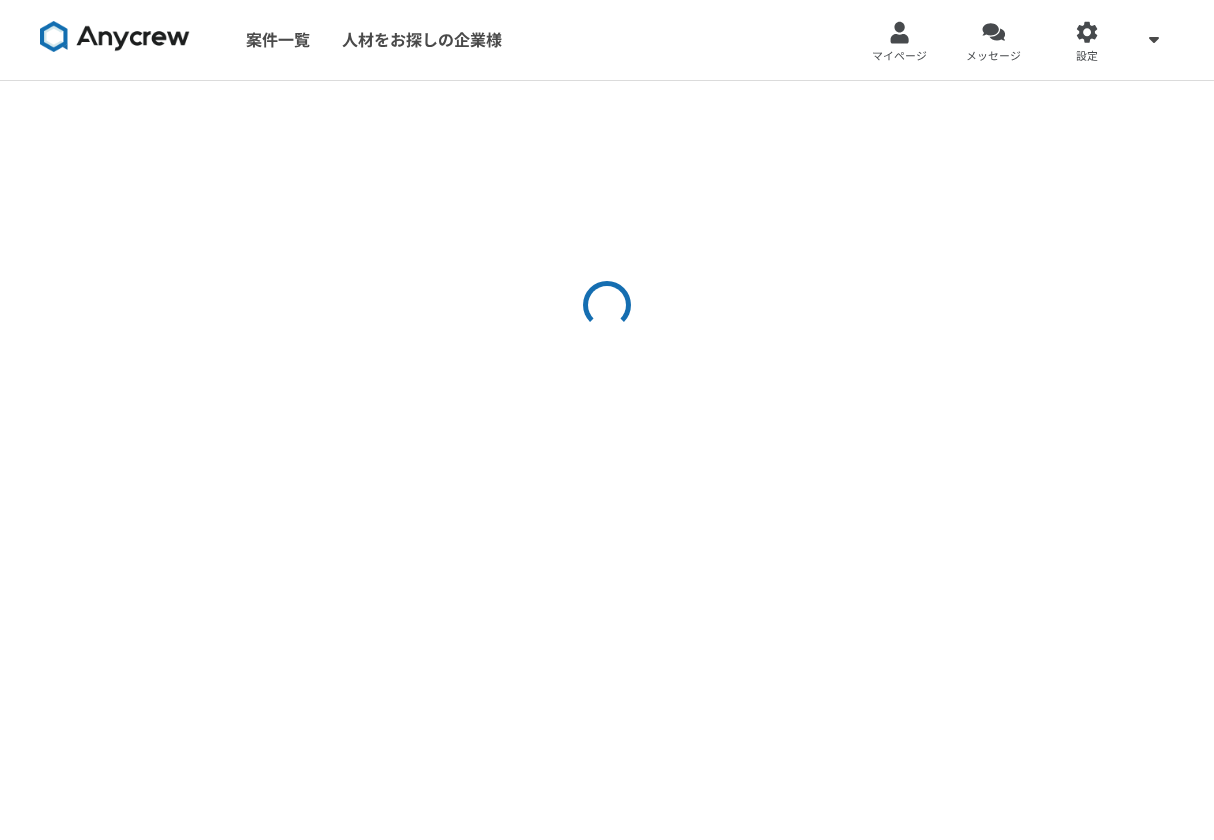 scroll, scrollTop: 0, scrollLeft: 0, axis: both 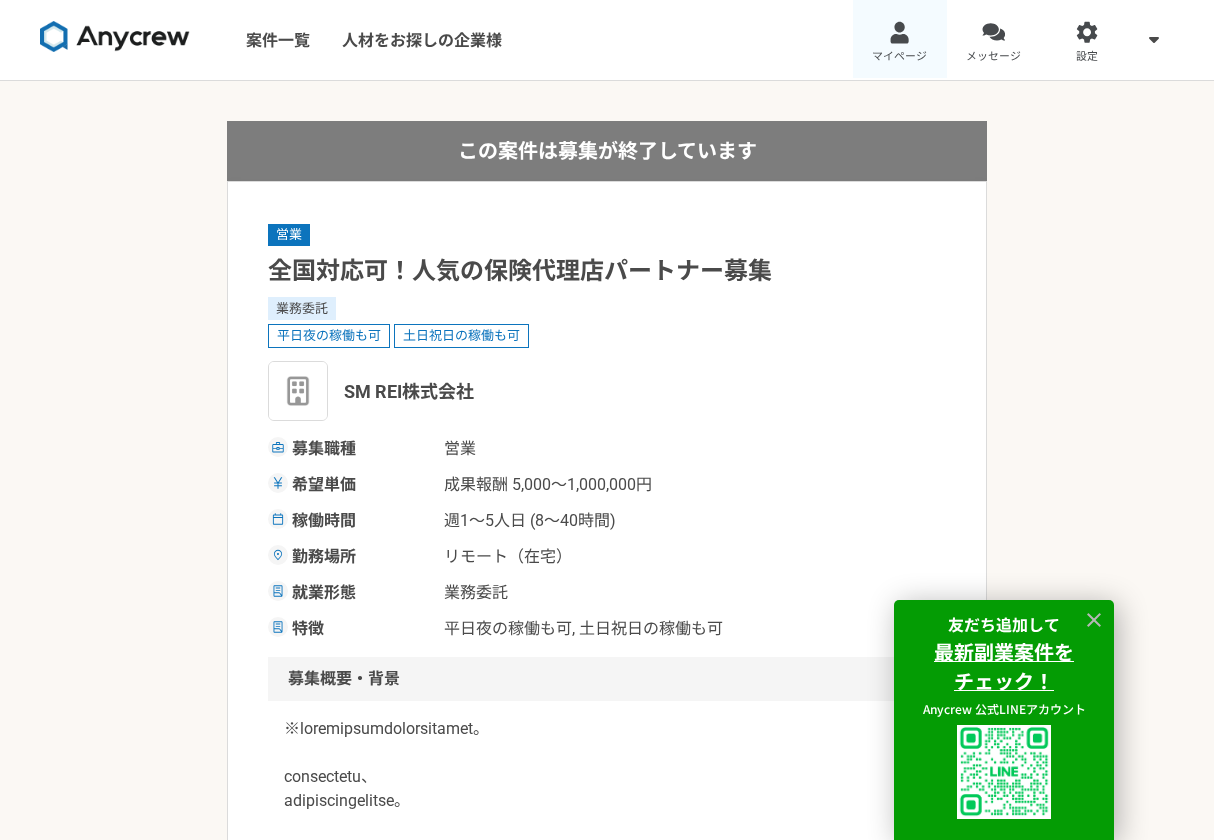 click on "マイページ" at bounding box center (900, 40) 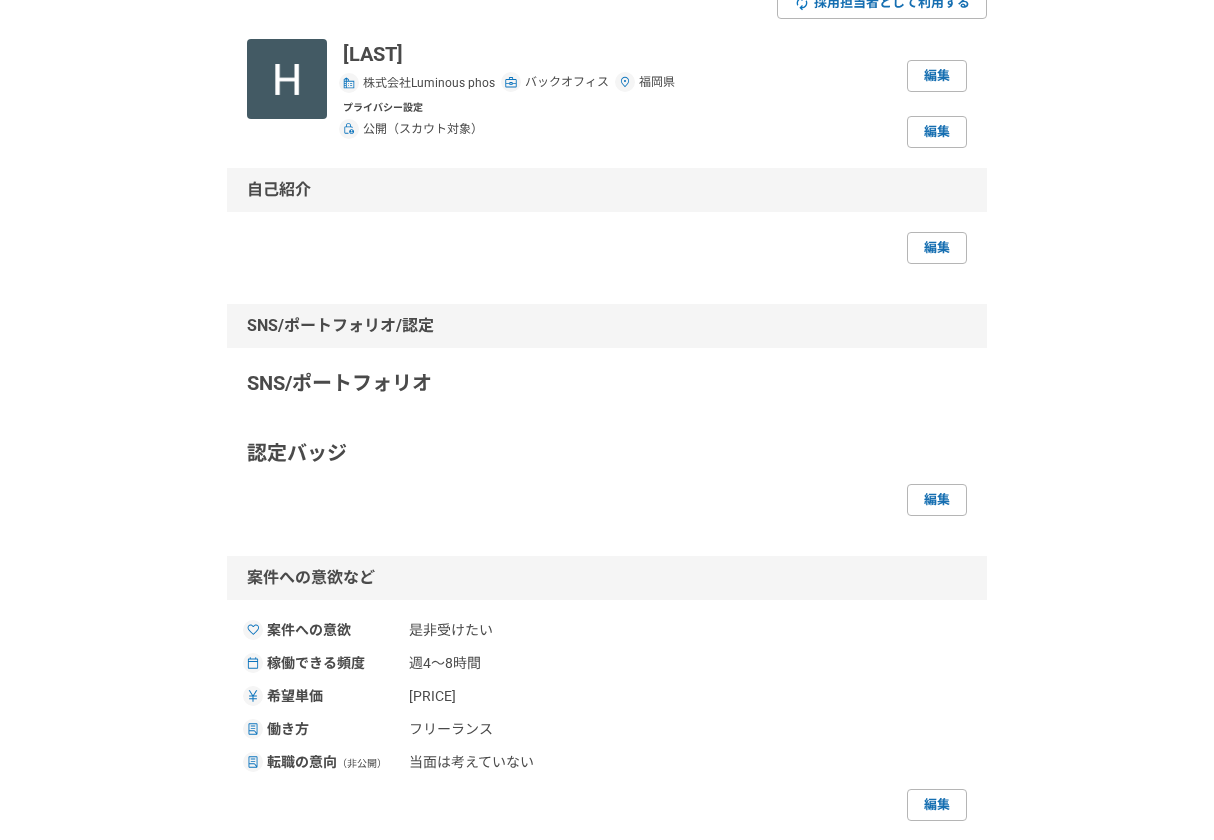 scroll, scrollTop: 0, scrollLeft: 0, axis: both 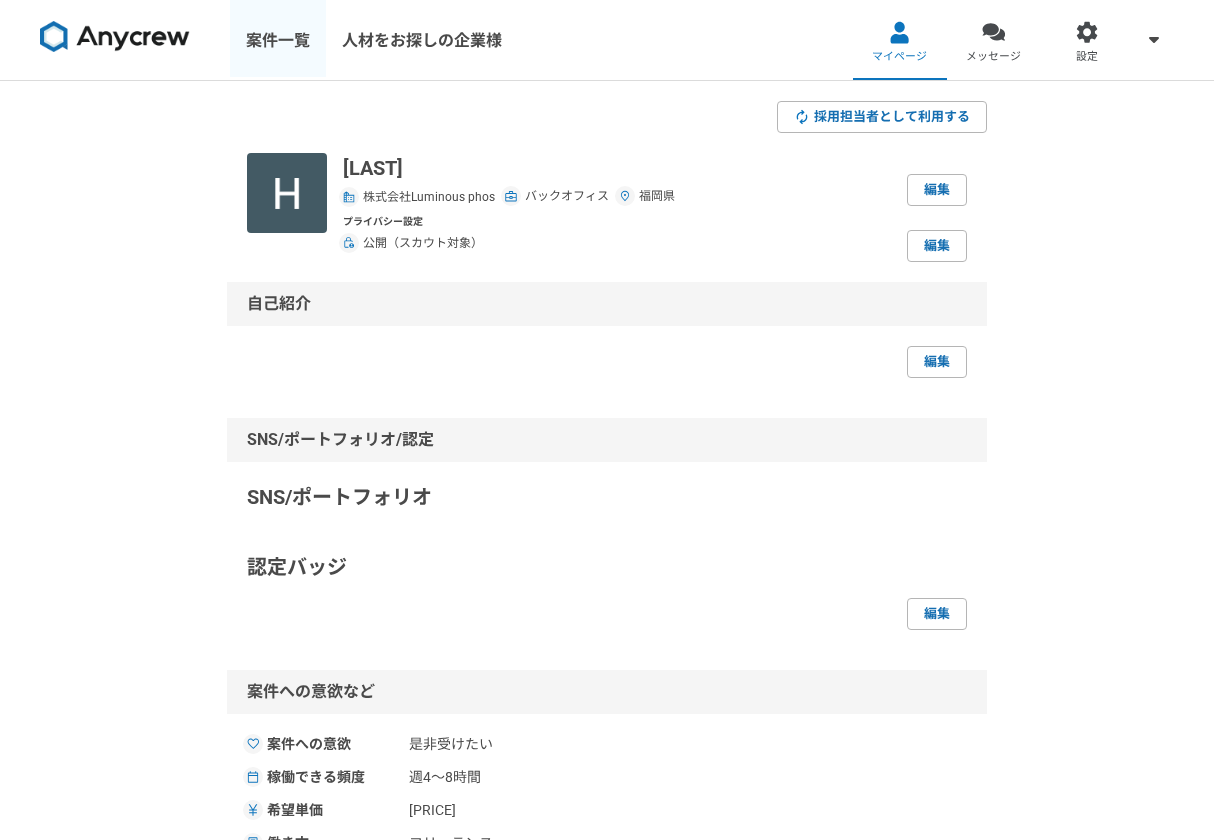 click on "案件一覧" at bounding box center (278, 40) 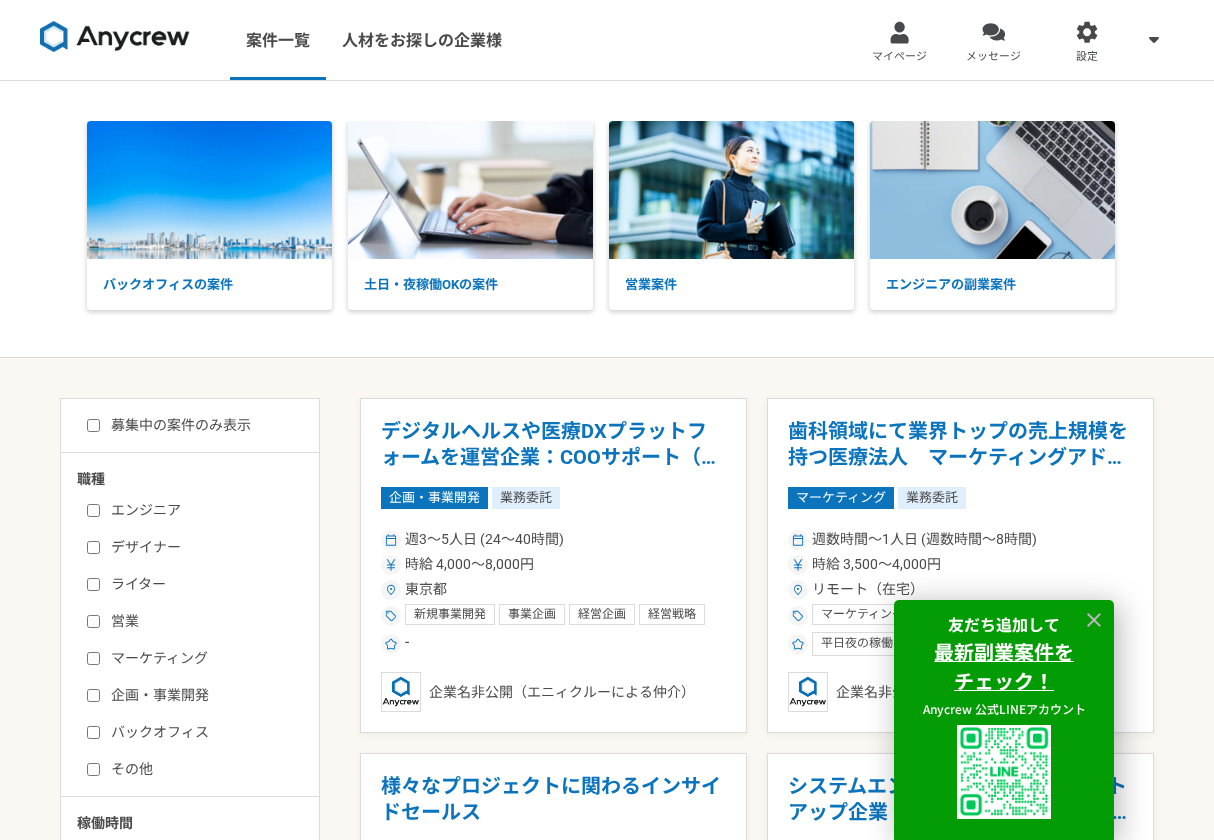 click on "バックオフィス" at bounding box center [93, 732] 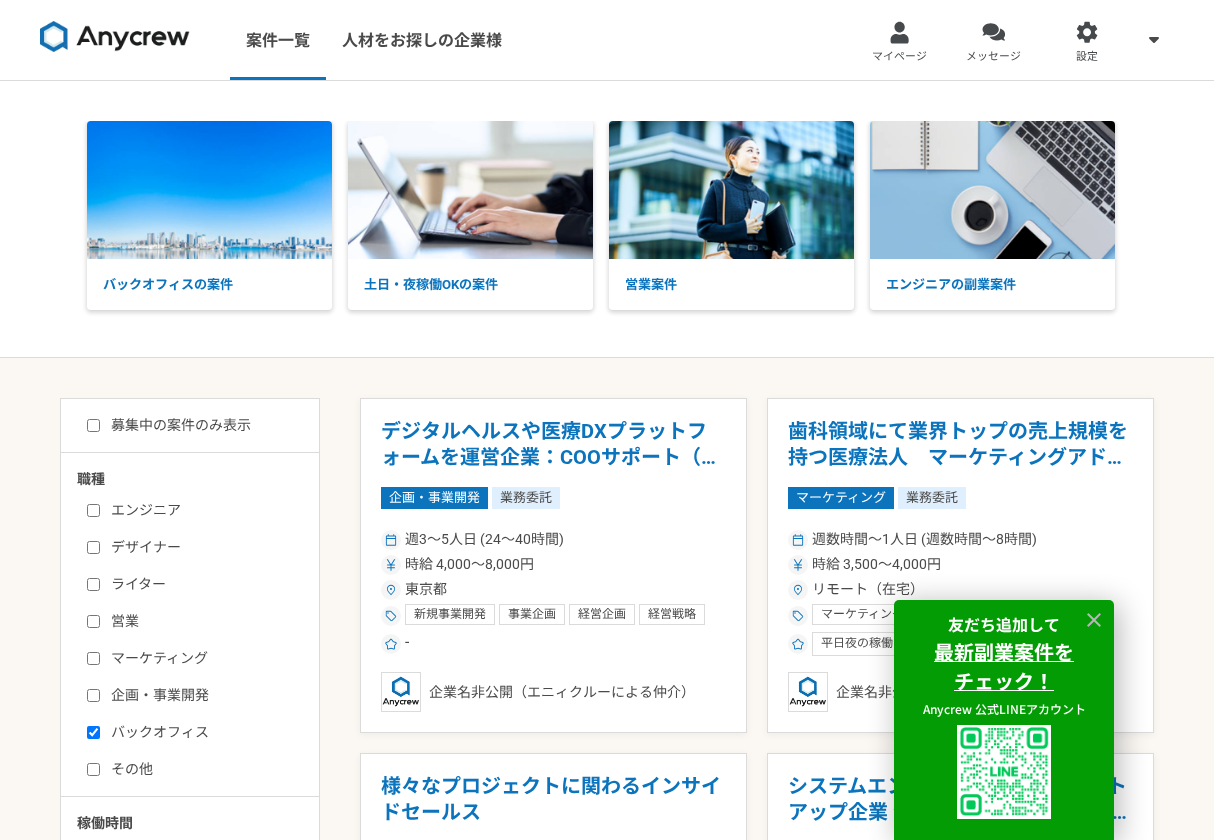 checkbox on "true" 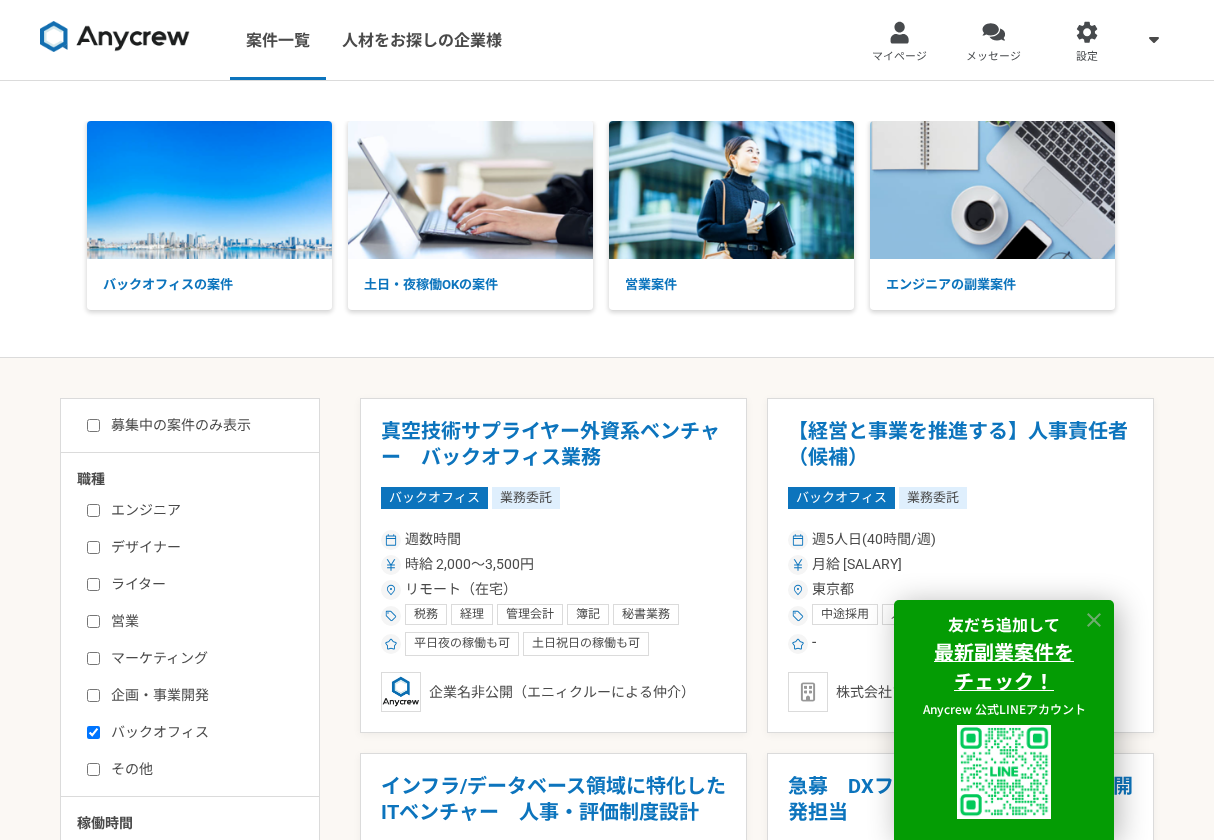 click 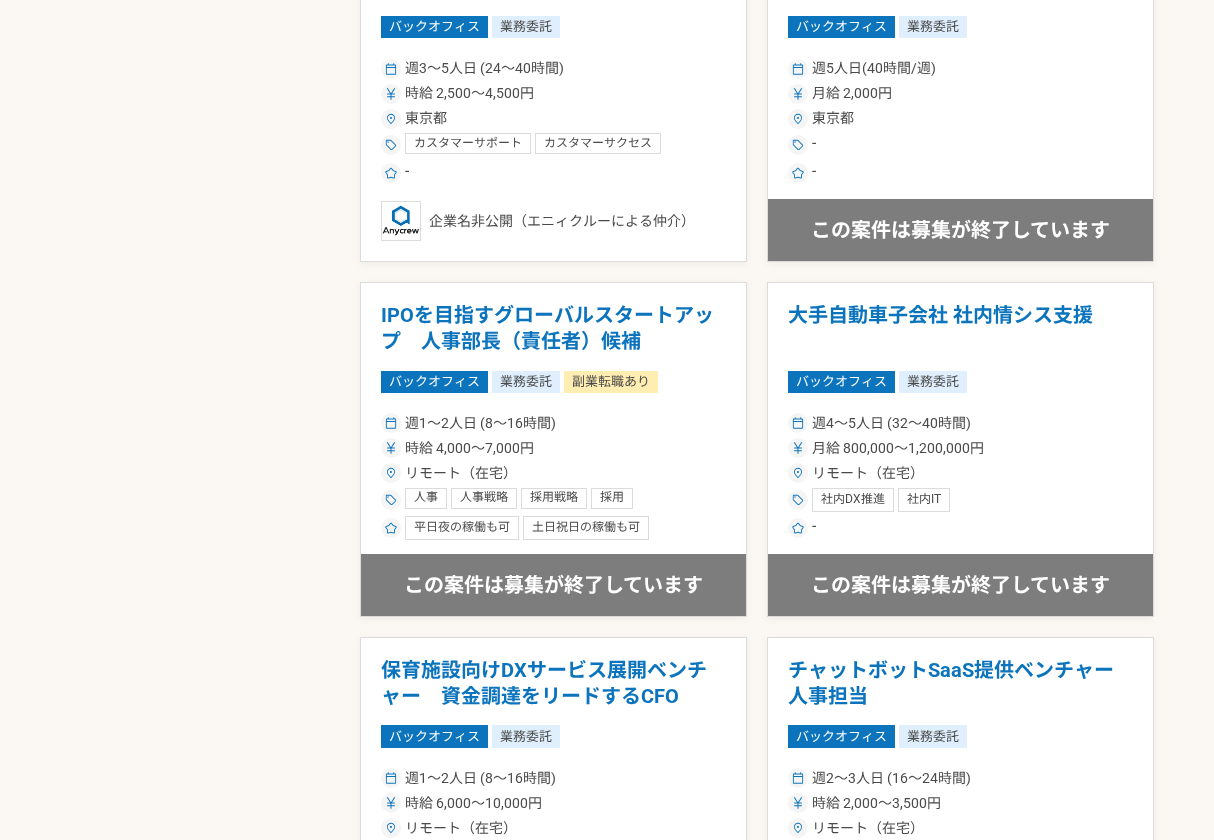 scroll, scrollTop: 2710, scrollLeft: 0, axis: vertical 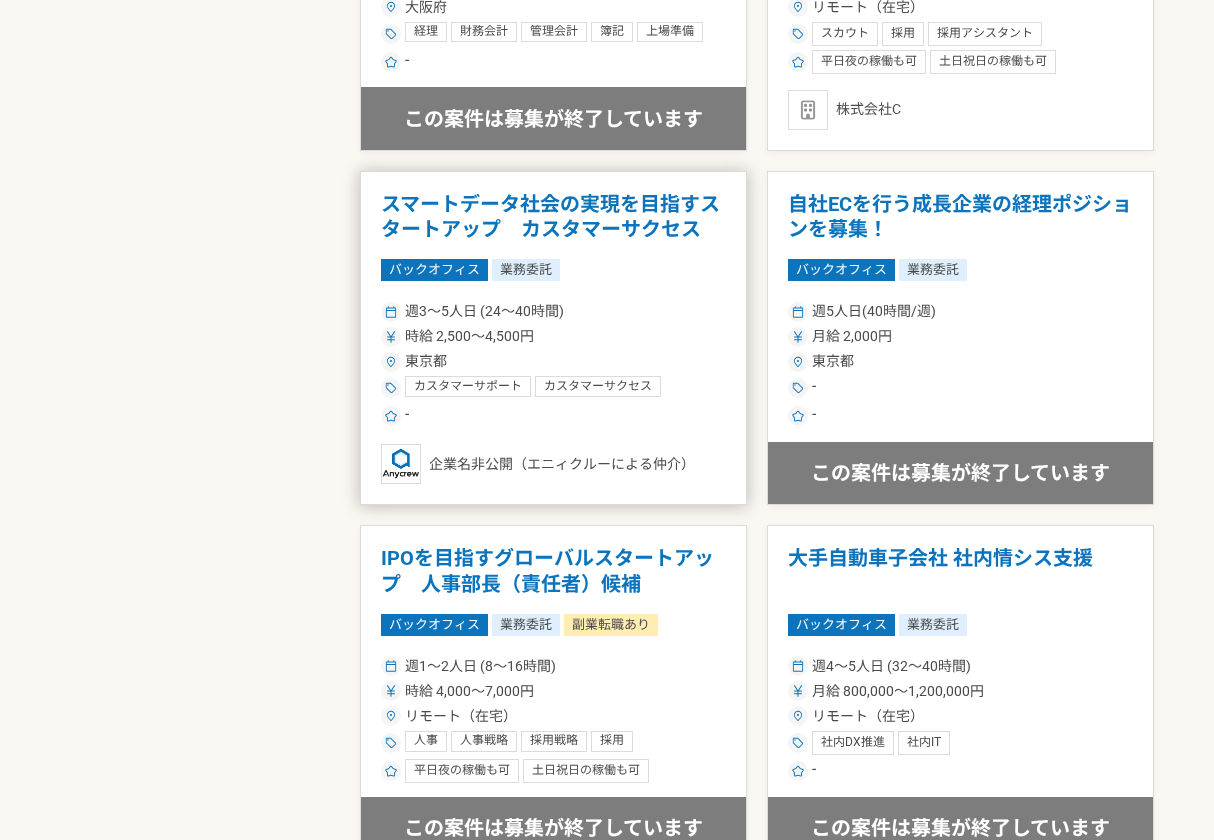 click on "スマートデータ社会の実現を目指すスタートアップ　カスタマーサクセス" at bounding box center (553, 217) 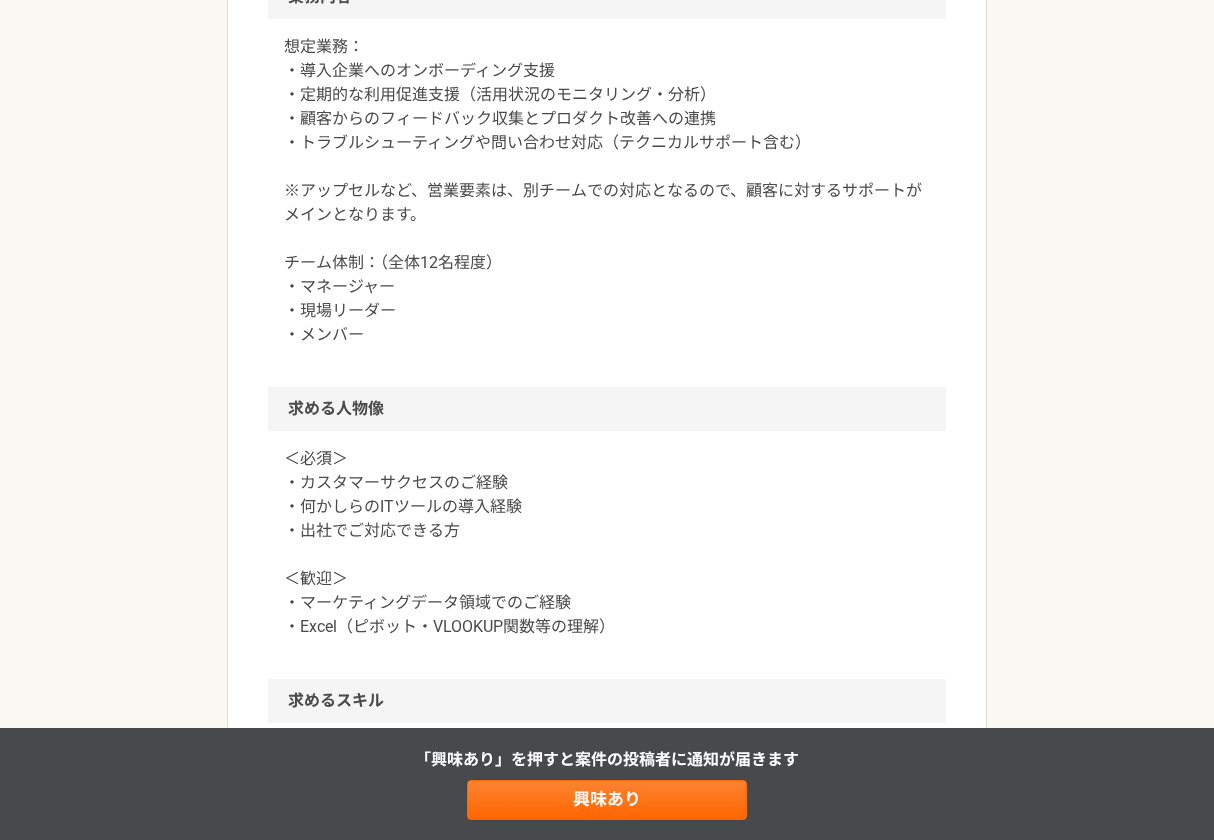 scroll, scrollTop: 918, scrollLeft: 0, axis: vertical 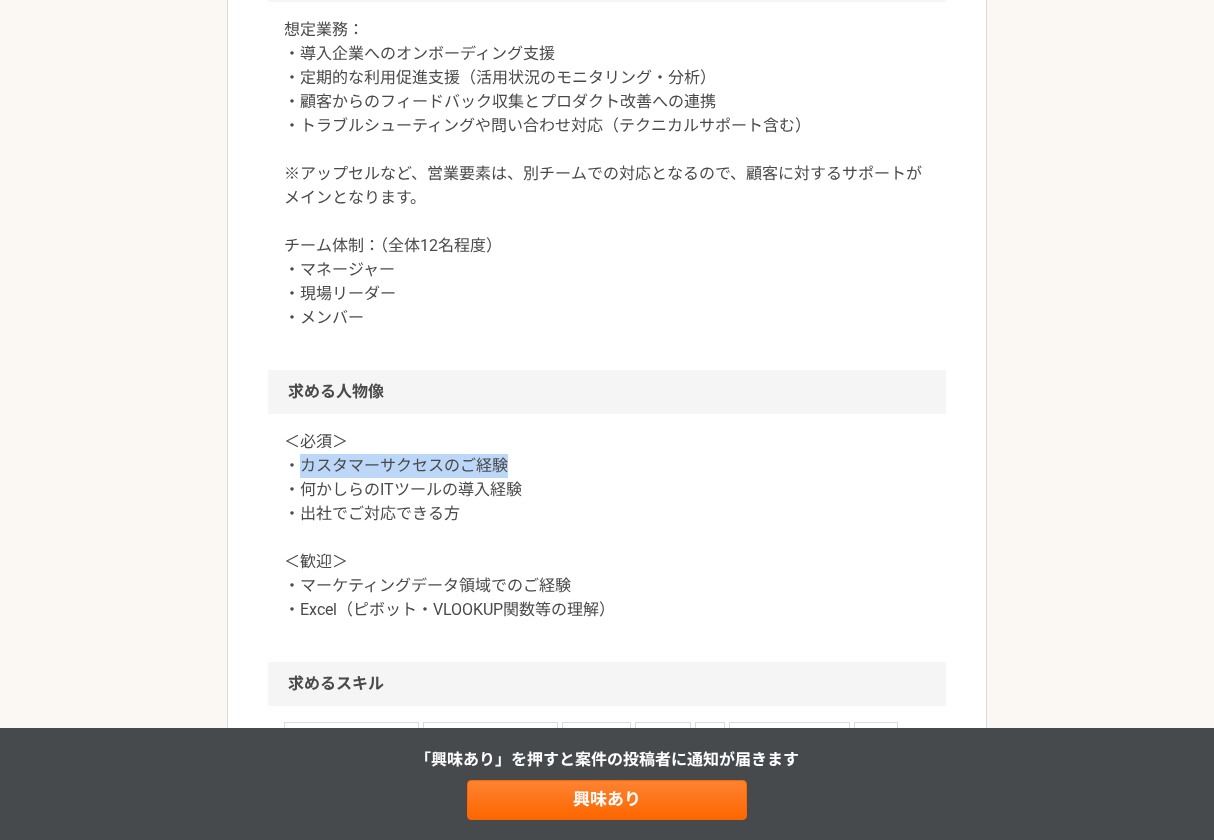 drag, startPoint x: 307, startPoint y: 470, endPoint x: 525, endPoint y: 464, distance: 218.08255 